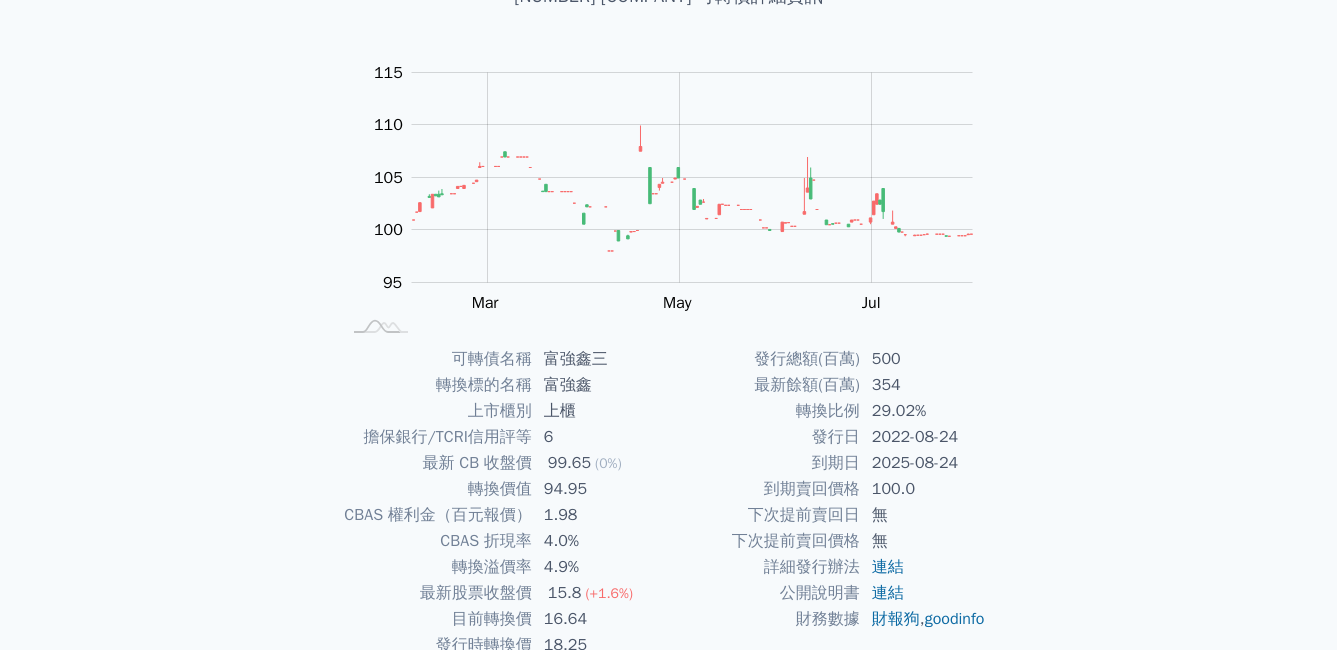 scroll, scrollTop: 200, scrollLeft: 0, axis: vertical 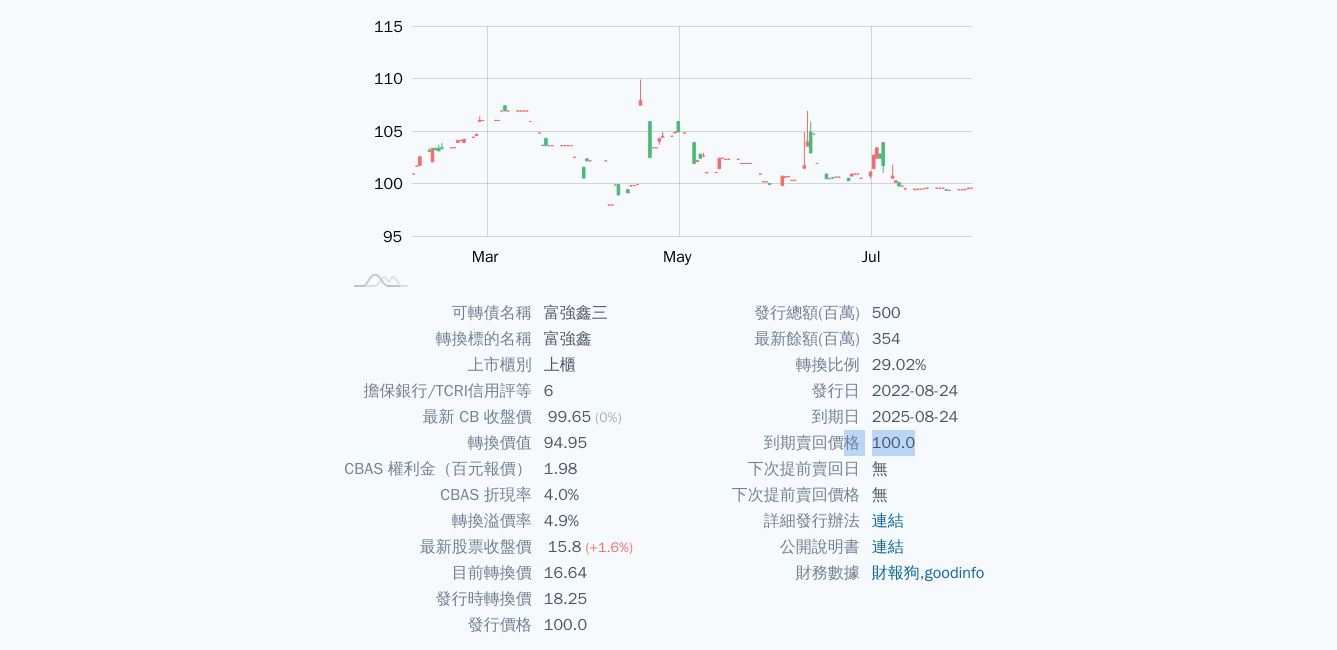drag, startPoint x: 856, startPoint y: 435, endPoint x: 957, endPoint y: 446, distance: 101.597244 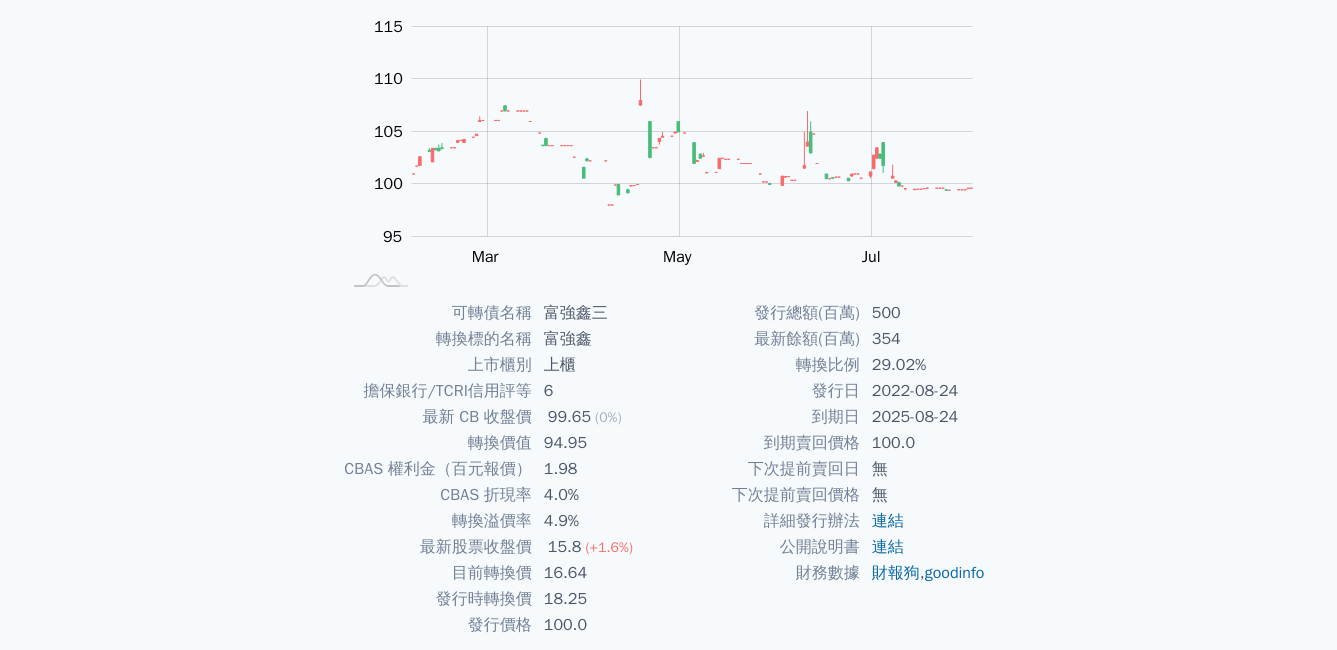 drag, startPoint x: 957, startPoint y: 446, endPoint x: 914, endPoint y: 402, distance: 61.522354 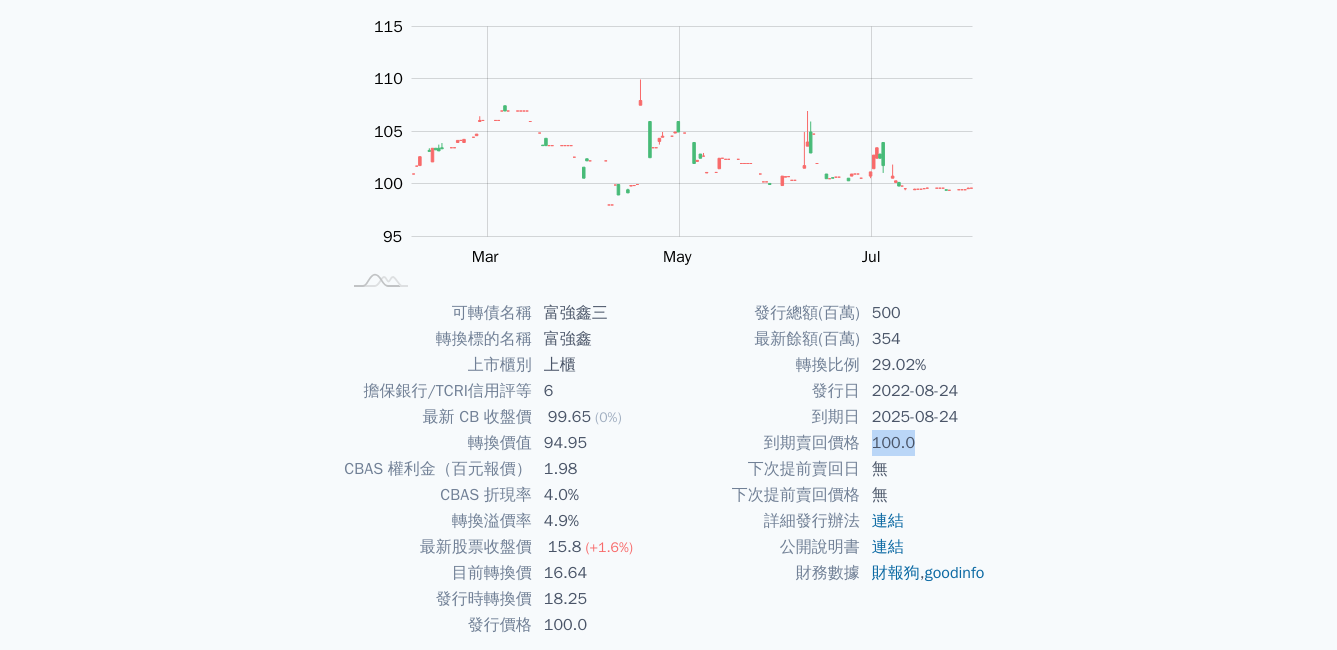 drag, startPoint x: 870, startPoint y: 439, endPoint x: 971, endPoint y: 446, distance: 101.24229 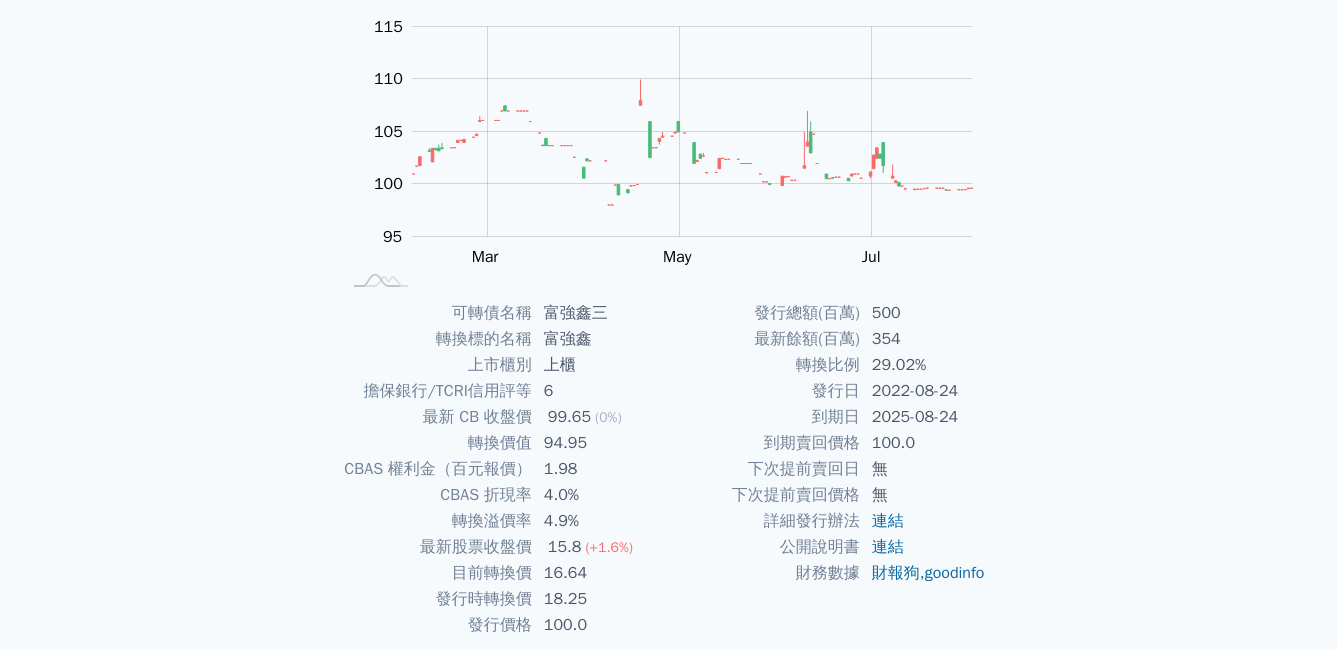 drag, startPoint x: 971, startPoint y: 446, endPoint x: 933, endPoint y: 400, distance: 59.665737 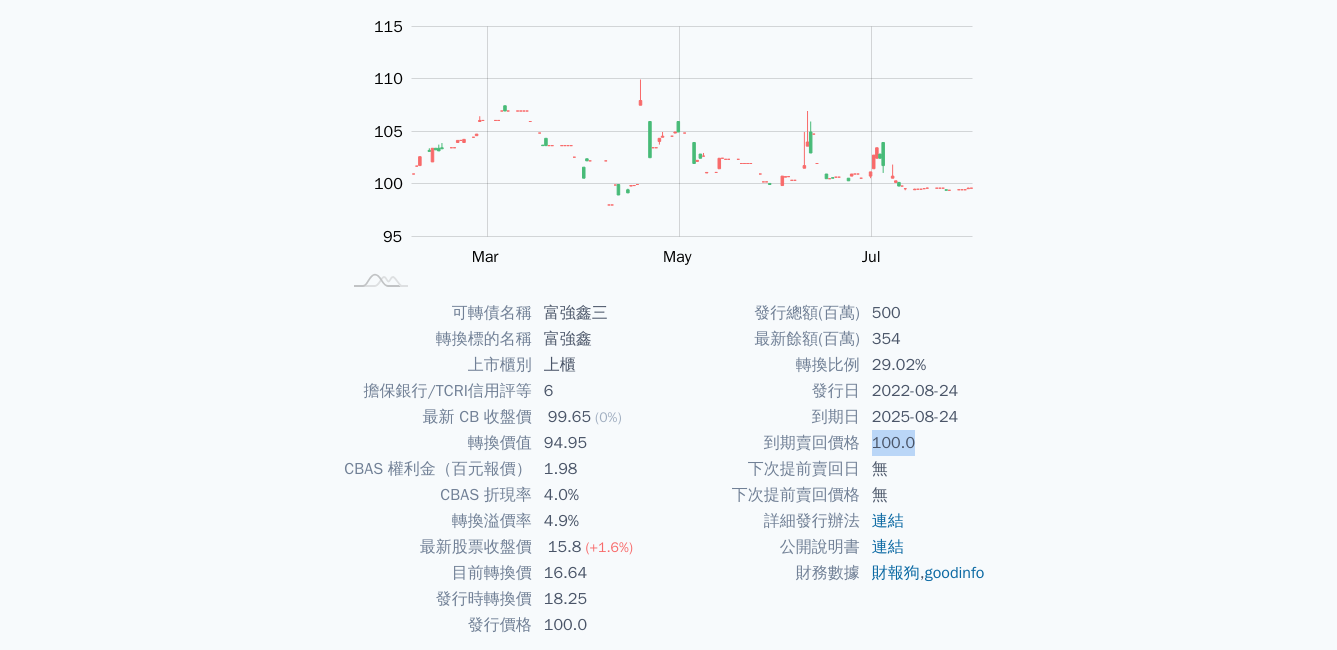 drag, startPoint x: 871, startPoint y: 441, endPoint x: 916, endPoint y: 447, distance: 45.39824 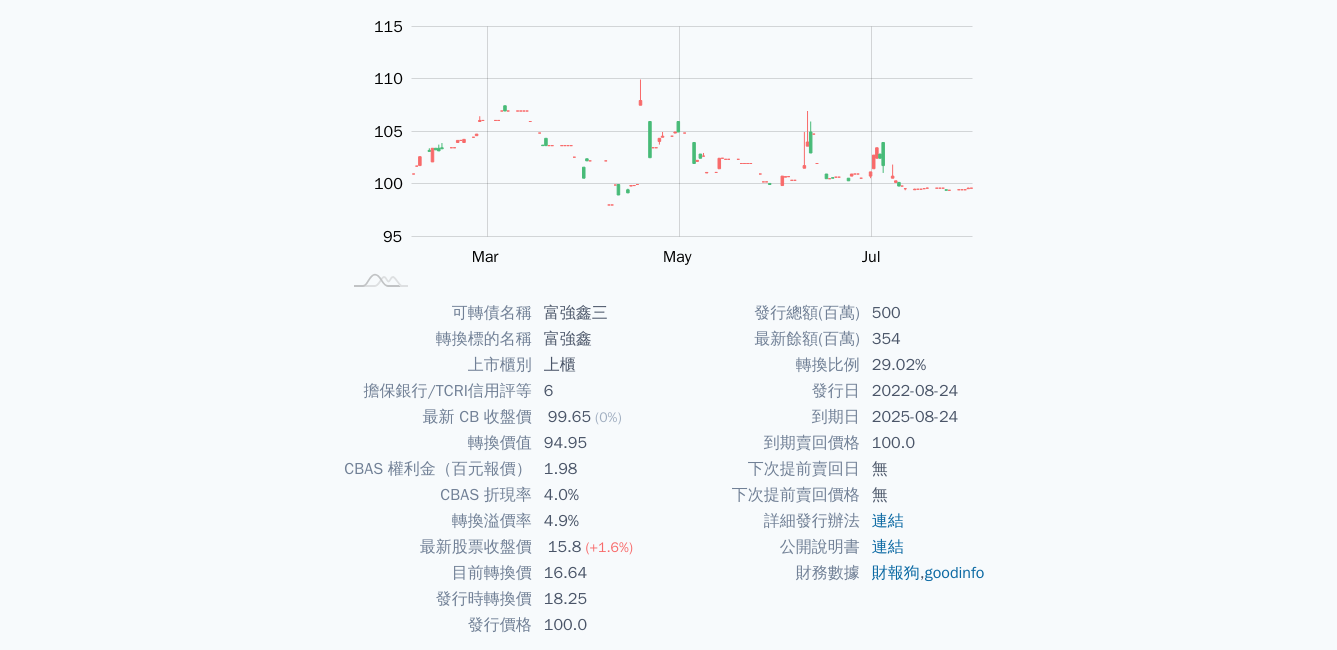 drag, startPoint x: 916, startPoint y: 447, endPoint x: 901, endPoint y: 401, distance: 48.38388 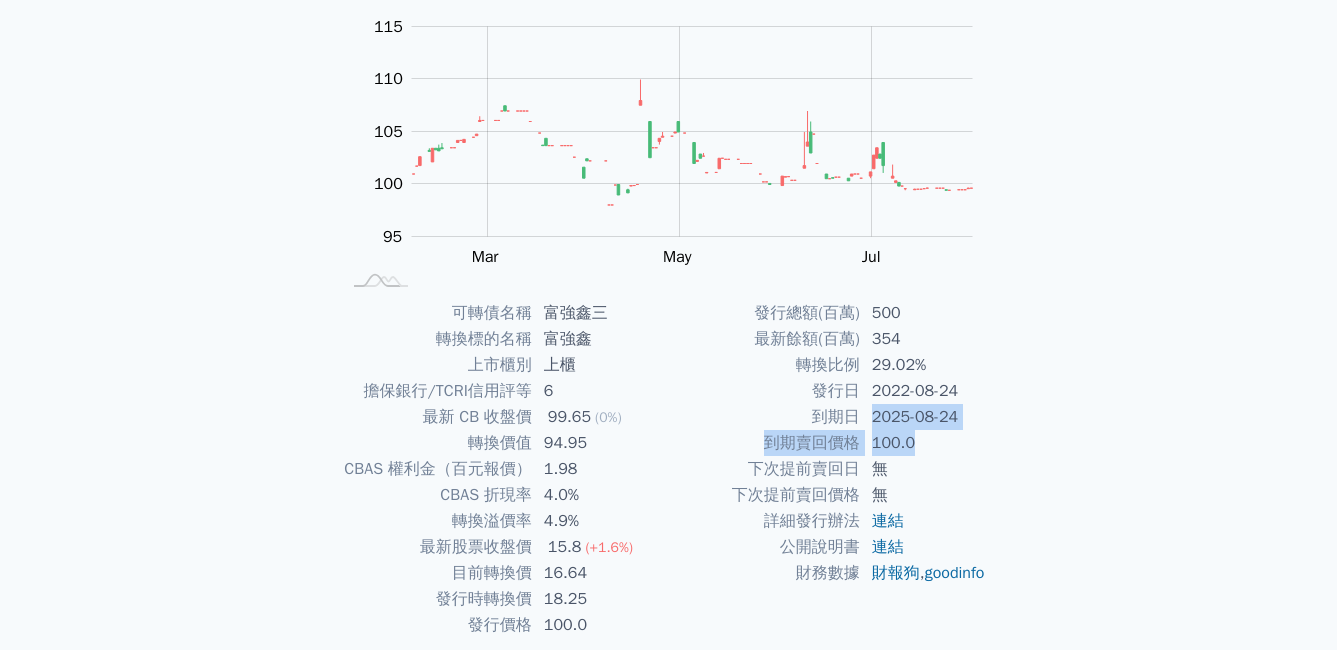 drag, startPoint x: 875, startPoint y: 427, endPoint x: 938, endPoint y: 435, distance: 63.505905 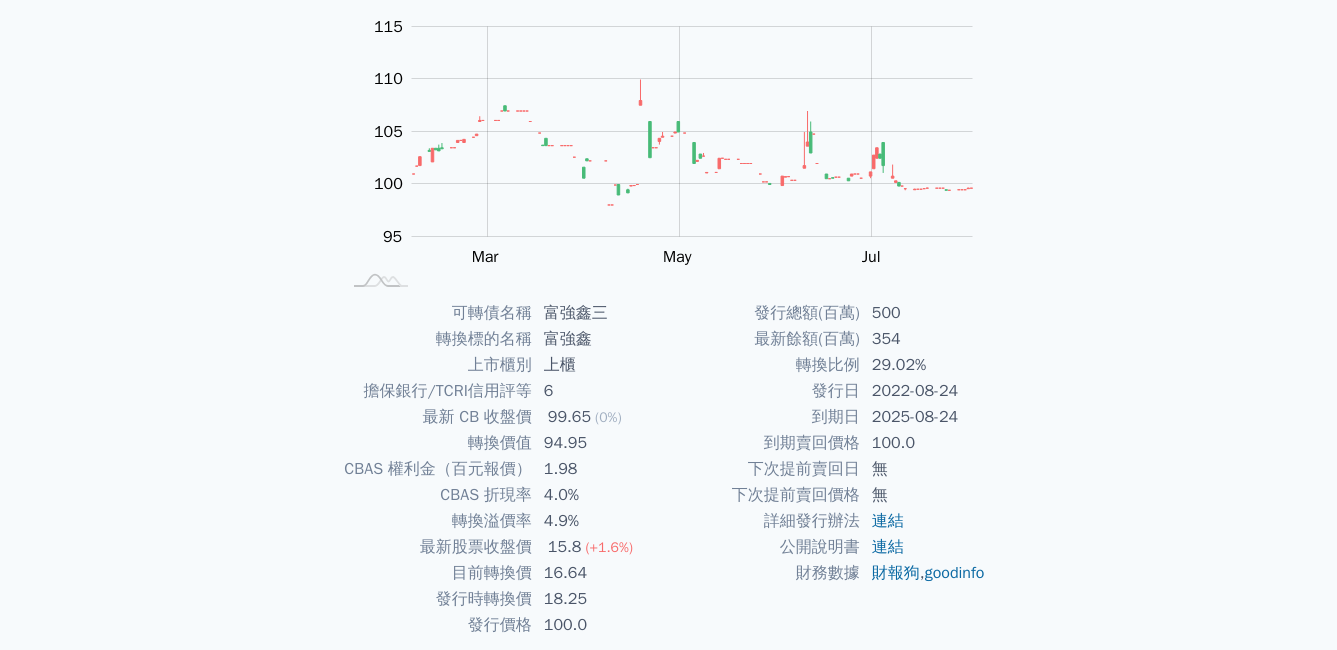 drag, startPoint x: 938, startPoint y: 435, endPoint x: 914, endPoint y: 381, distance: 59.093147 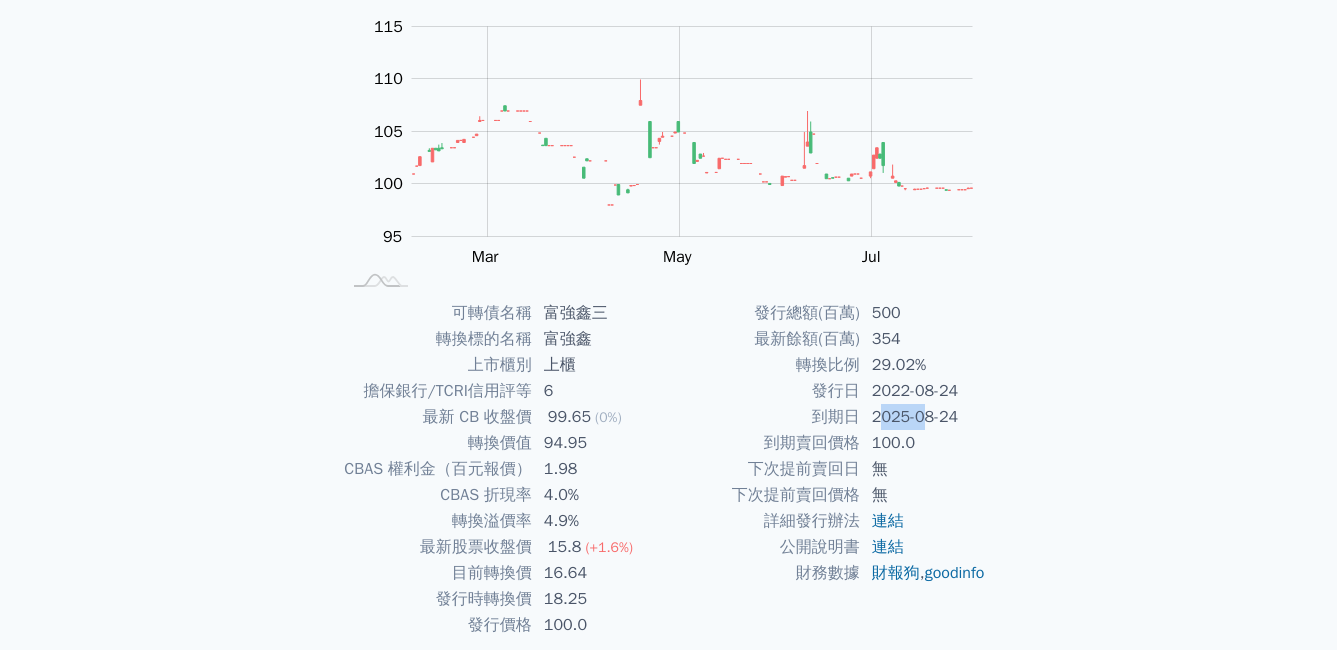 drag, startPoint x: 884, startPoint y: 413, endPoint x: 927, endPoint y: 419, distance: 43.416588 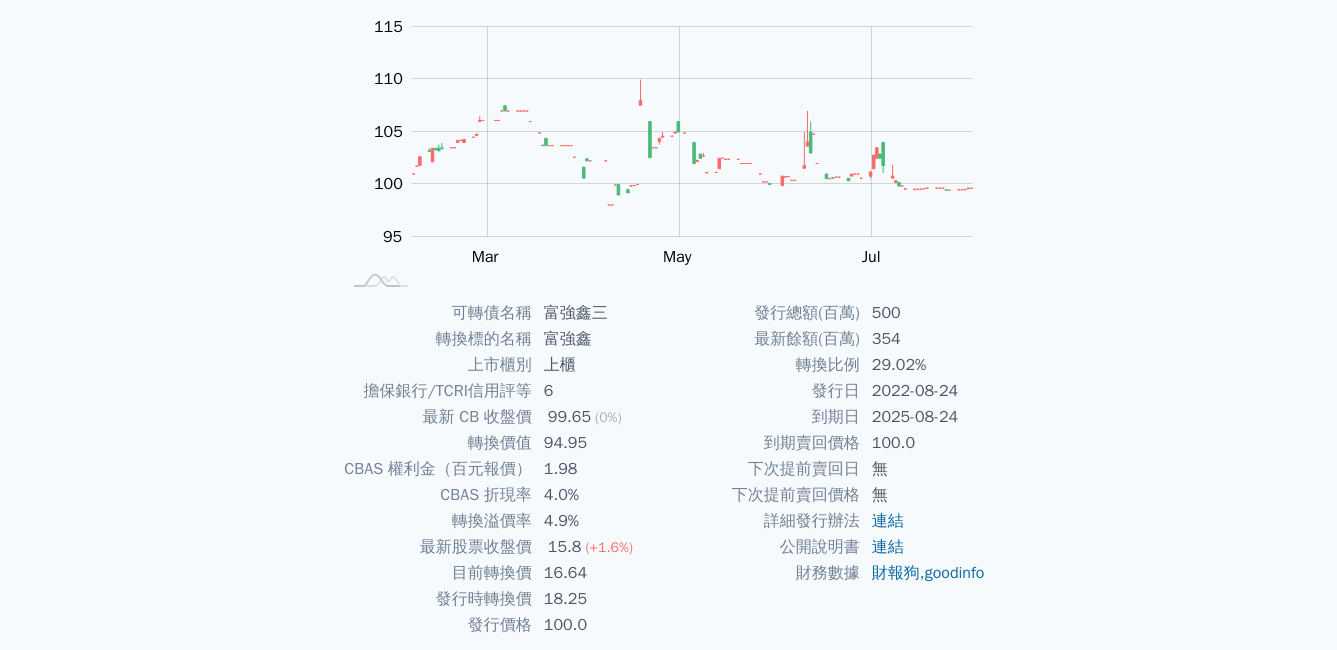 drag, startPoint x: 927, startPoint y: 419, endPoint x: 905, endPoint y: 377, distance: 47.41308 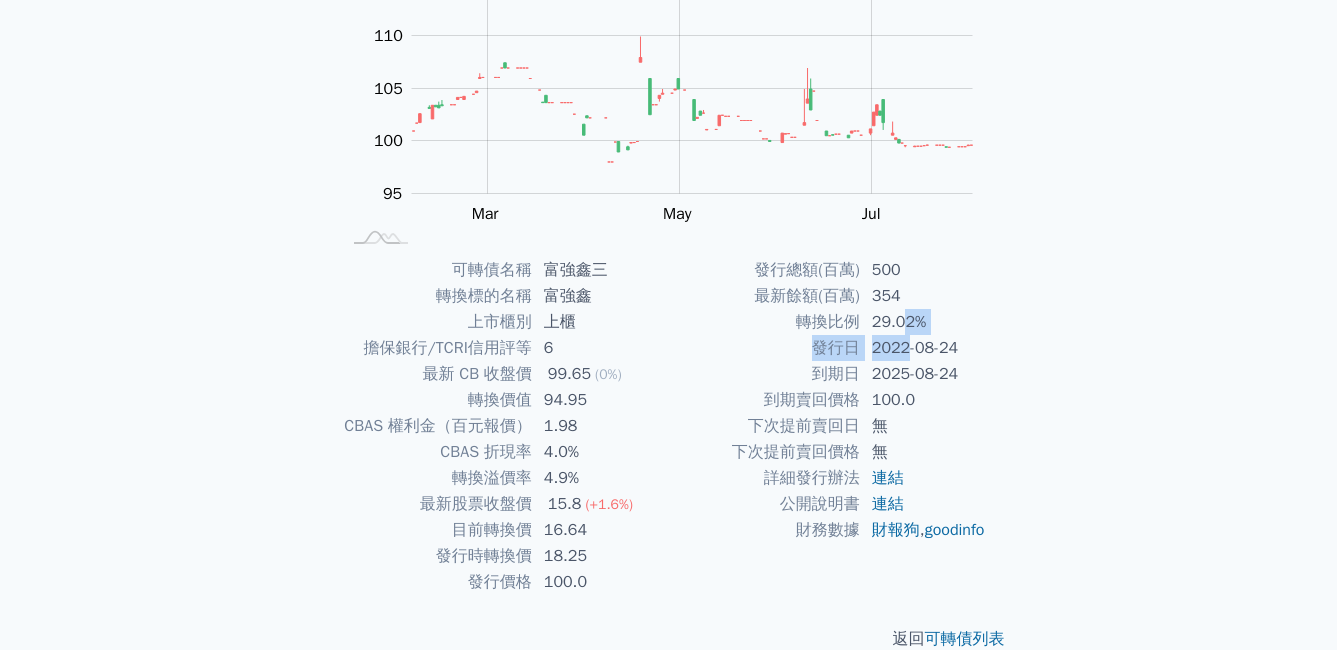 scroll, scrollTop: 276, scrollLeft: 0, axis: vertical 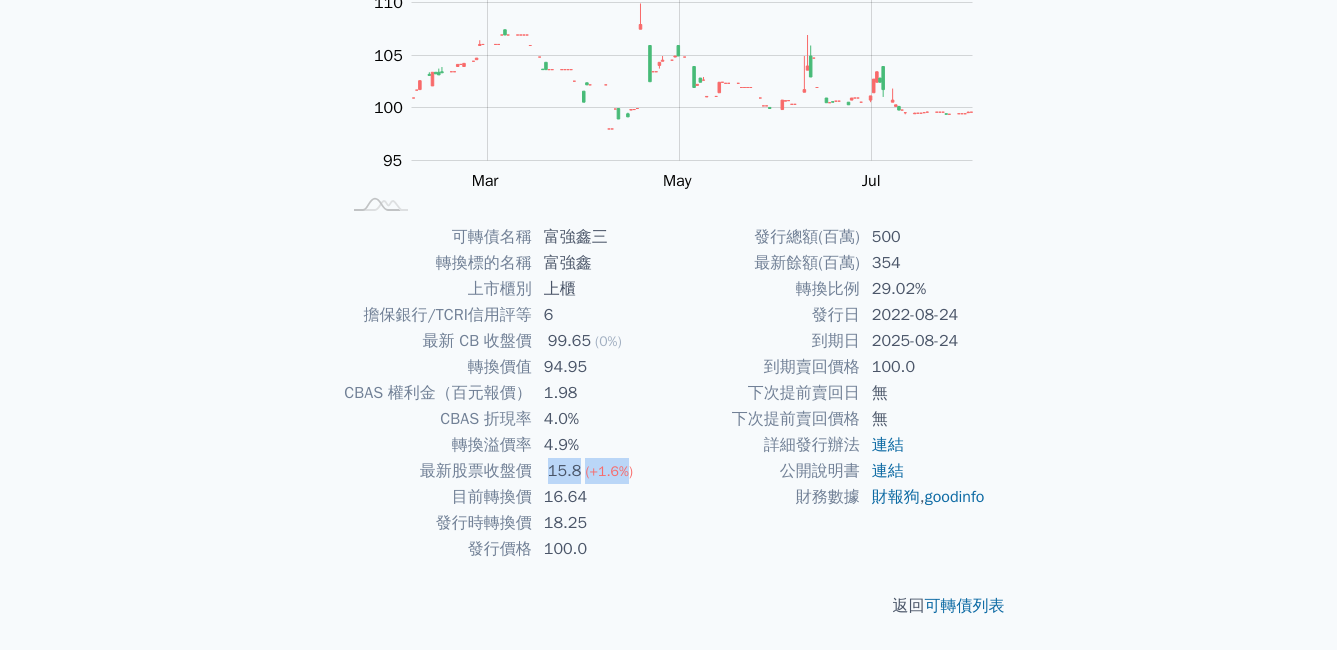 drag, startPoint x: 551, startPoint y: 468, endPoint x: 629, endPoint y: 471, distance: 78.05767 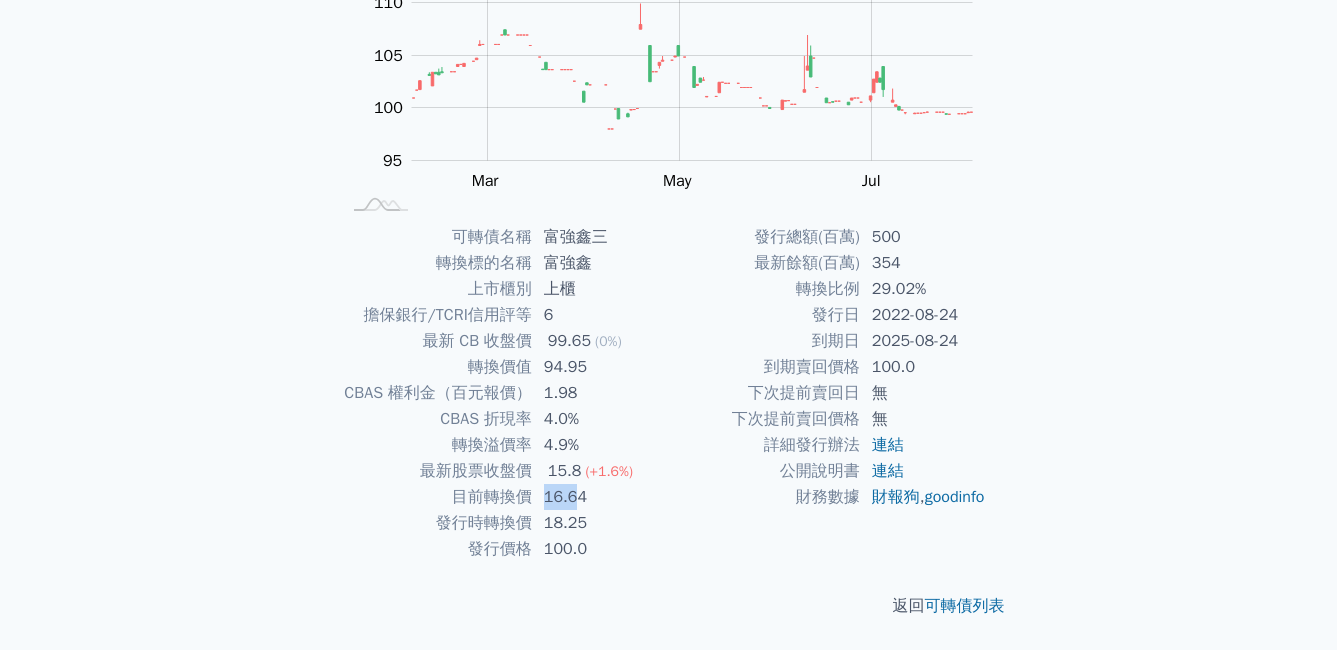 drag, startPoint x: 629, startPoint y: 471, endPoint x: 579, endPoint y: 503, distance: 59.36329 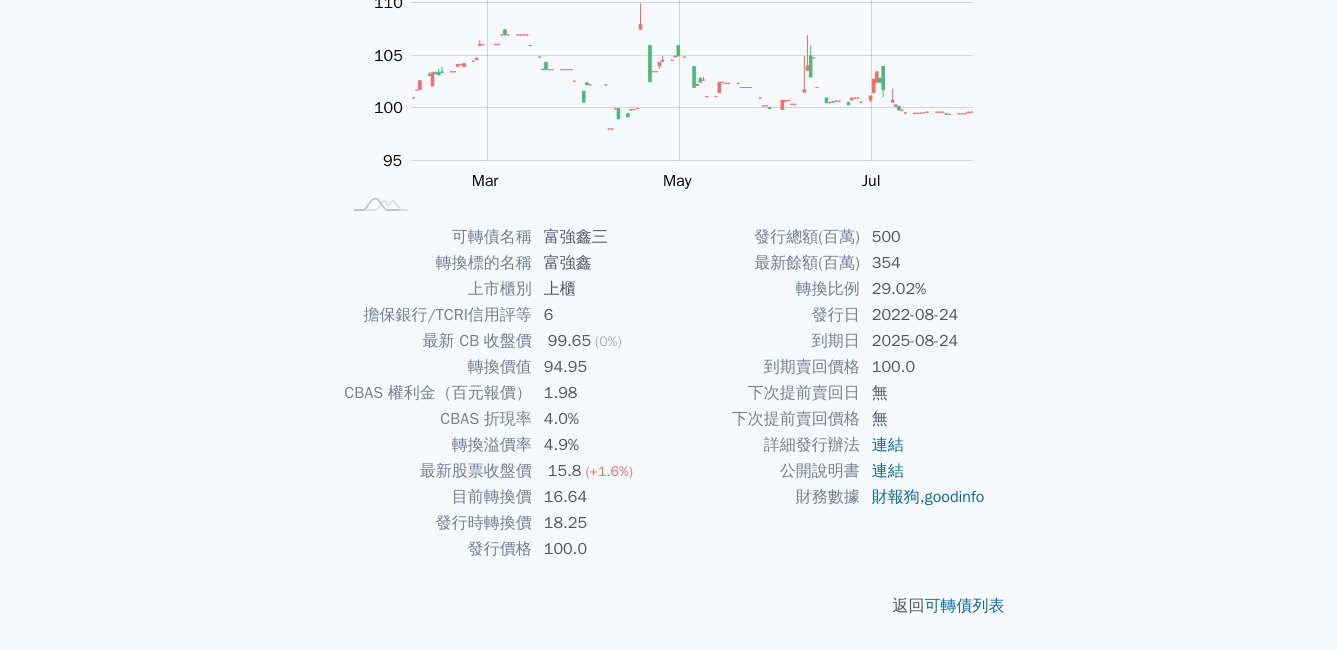 drag, startPoint x: 579, startPoint y: 503, endPoint x: 608, endPoint y: 510, distance: 29.832869 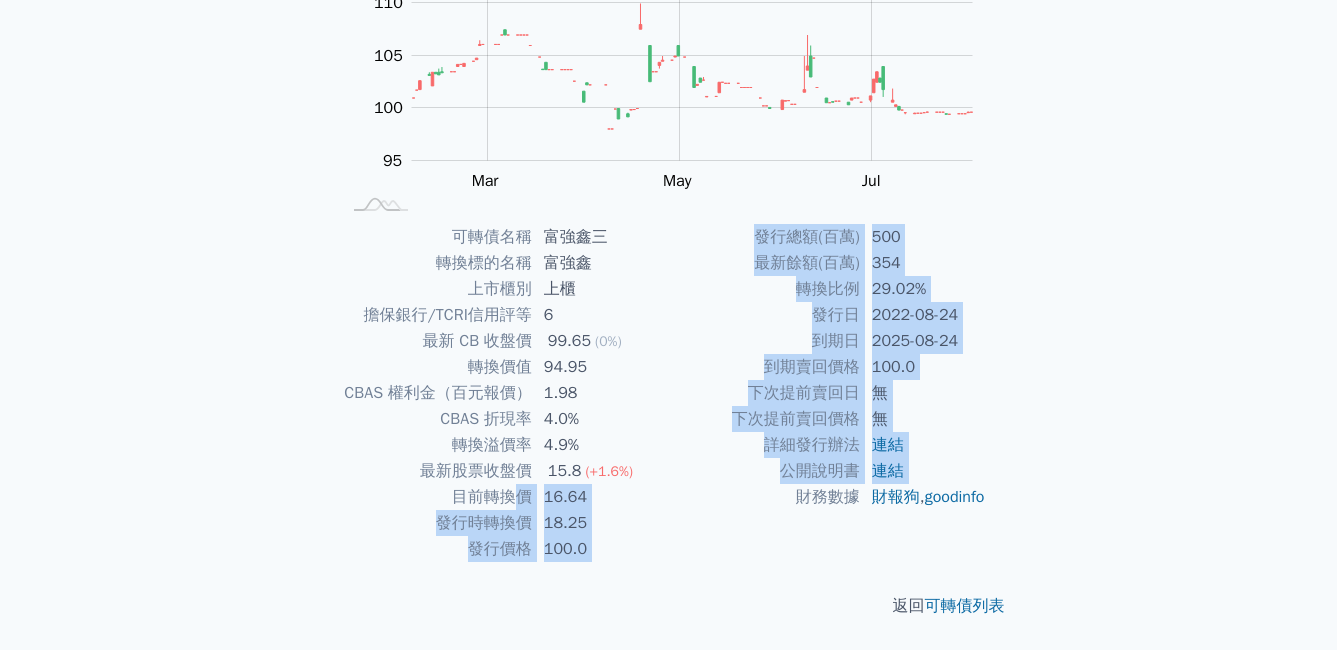 drag, startPoint x: 513, startPoint y: 490, endPoint x: 679, endPoint y: 496, distance: 166.1084 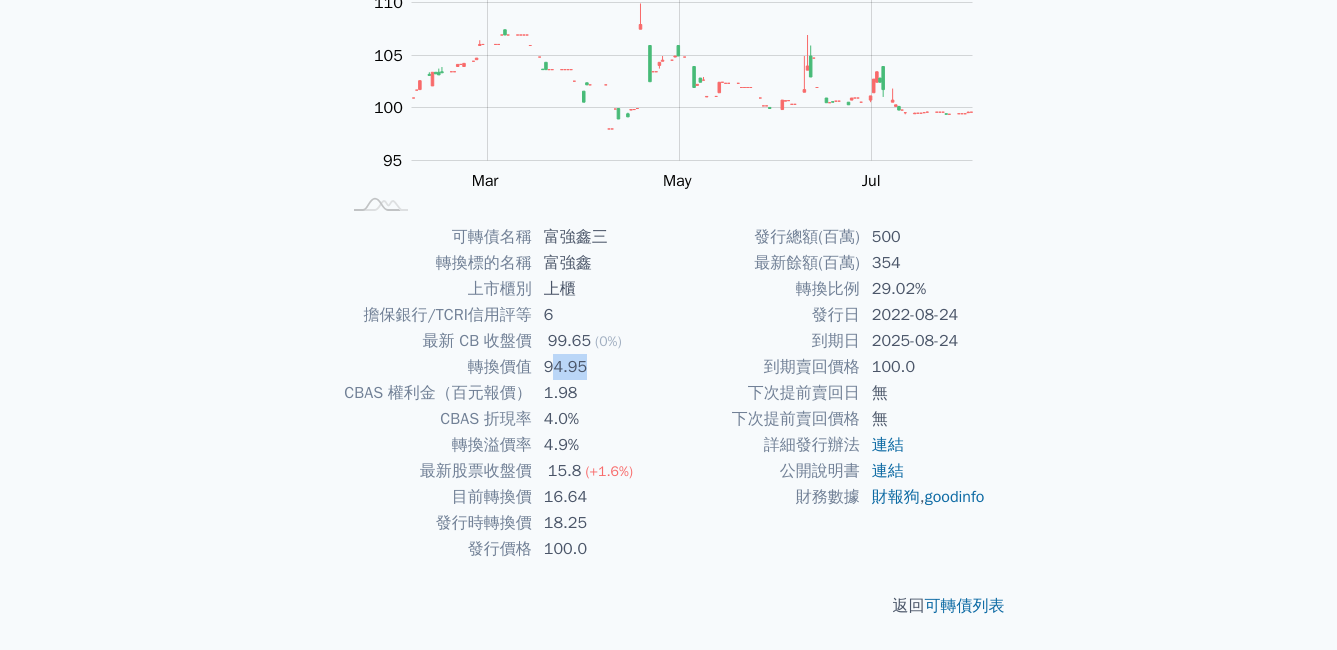drag, startPoint x: 550, startPoint y: 366, endPoint x: 610, endPoint y: 358, distance: 60.530983 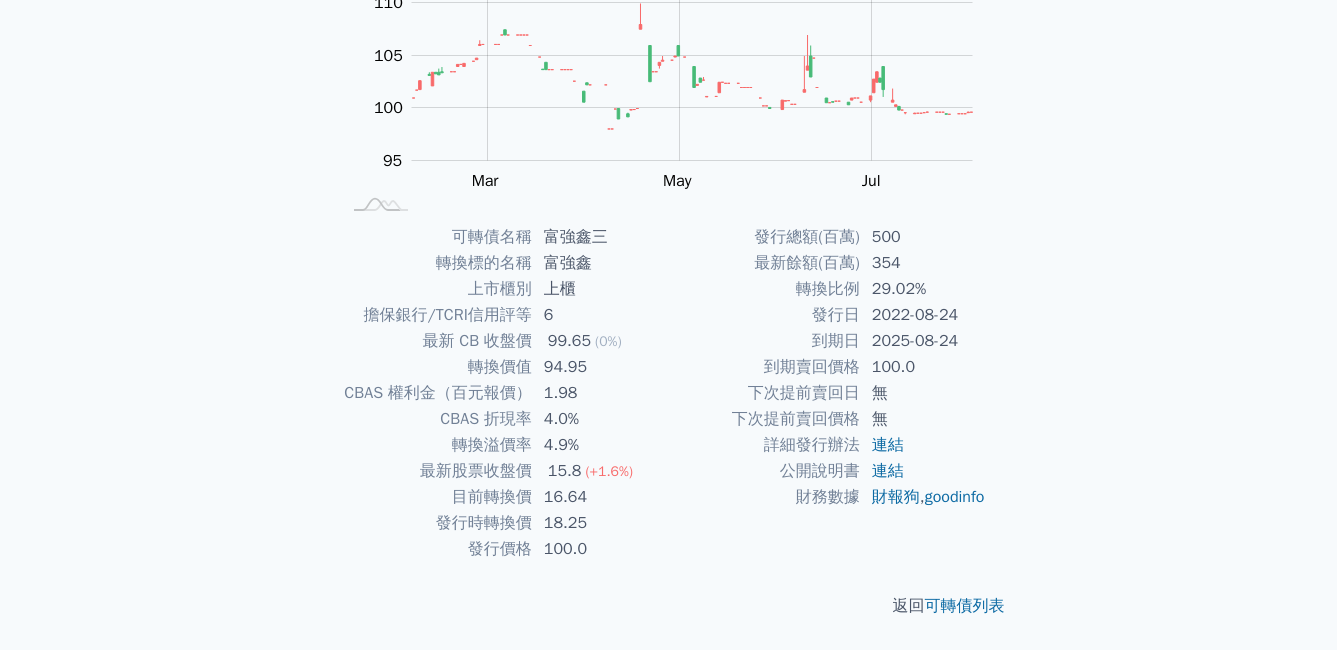 drag, startPoint x: 610, startPoint y: 358, endPoint x: 609, endPoint y: 391, distance: 33.01515 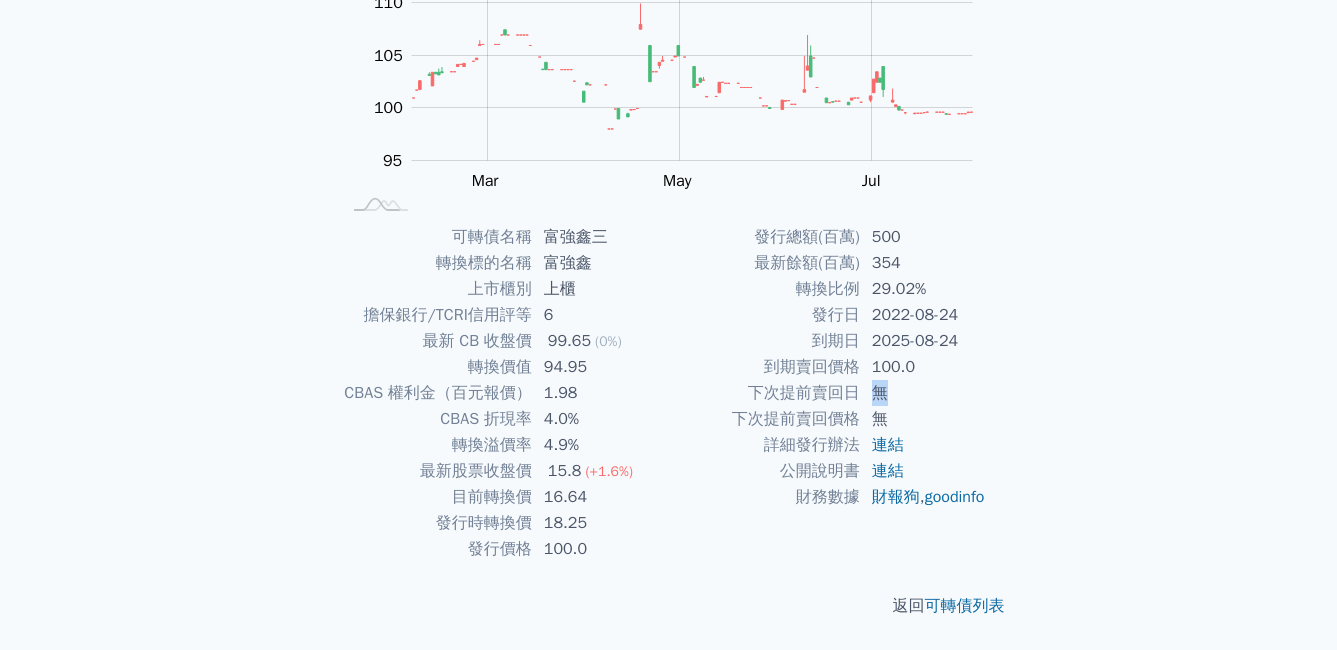 drag, startPoint x: 853, startPoint y: 396, endPoint x: 906, endPoint y: 395, distance: 53.009434 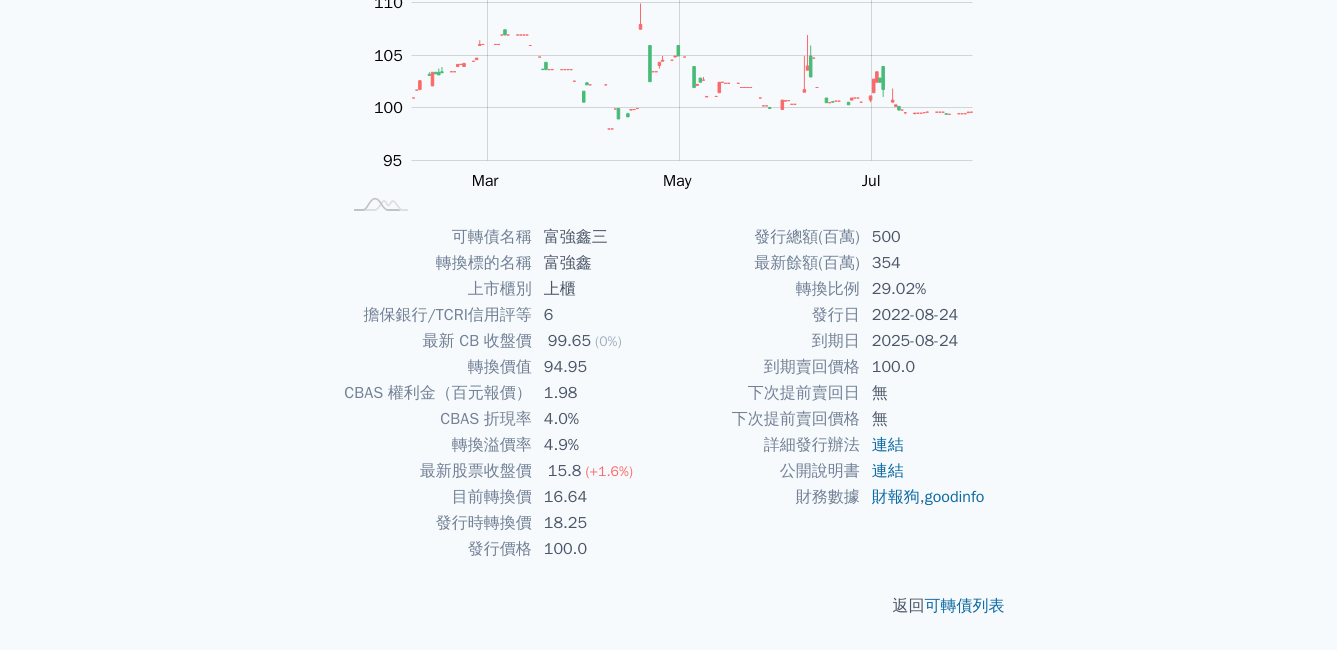 drag, startPoint x: 906, startPoint y: 395, endPoint x: 896, endPoint y: 408, distance: 16.40122 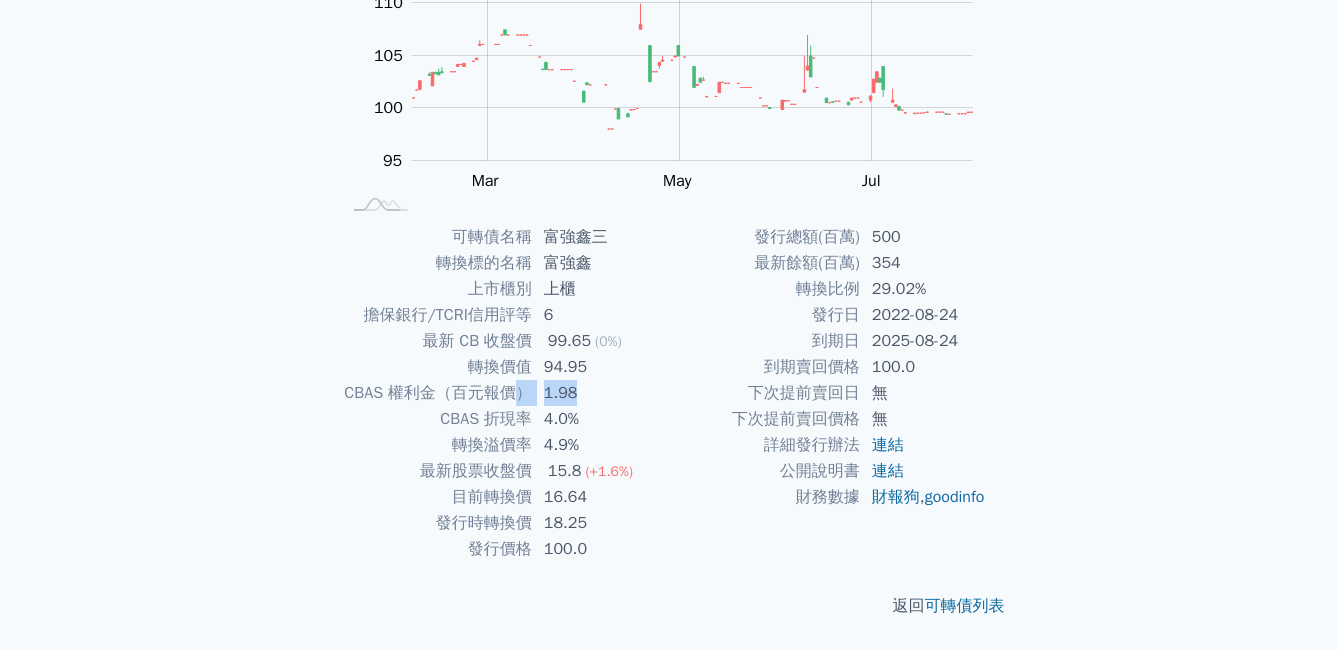 drag, startPoint x: 523, startPoint y: 385, endPoint x: 612, endPoint y: 386, distance: 89.005615 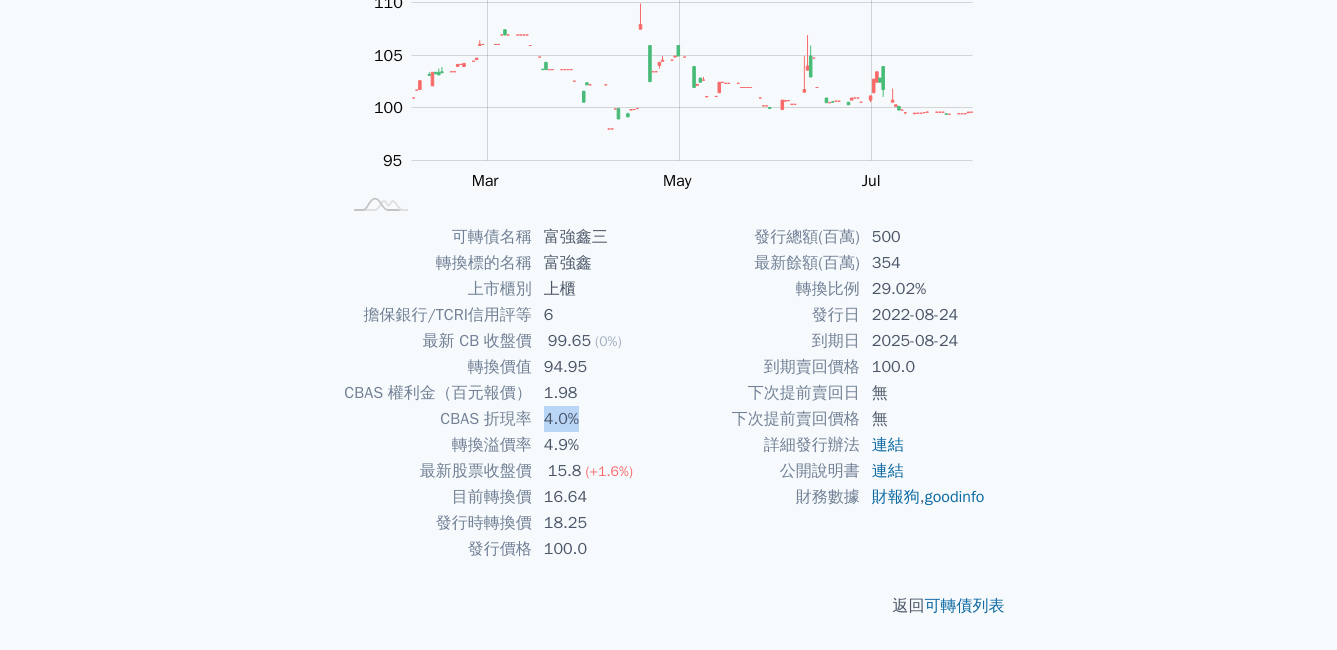 drag, startPoint x: 612, startPoint y: 386, endPoint x: 587, endPoint y: 418, distance: 40.60788 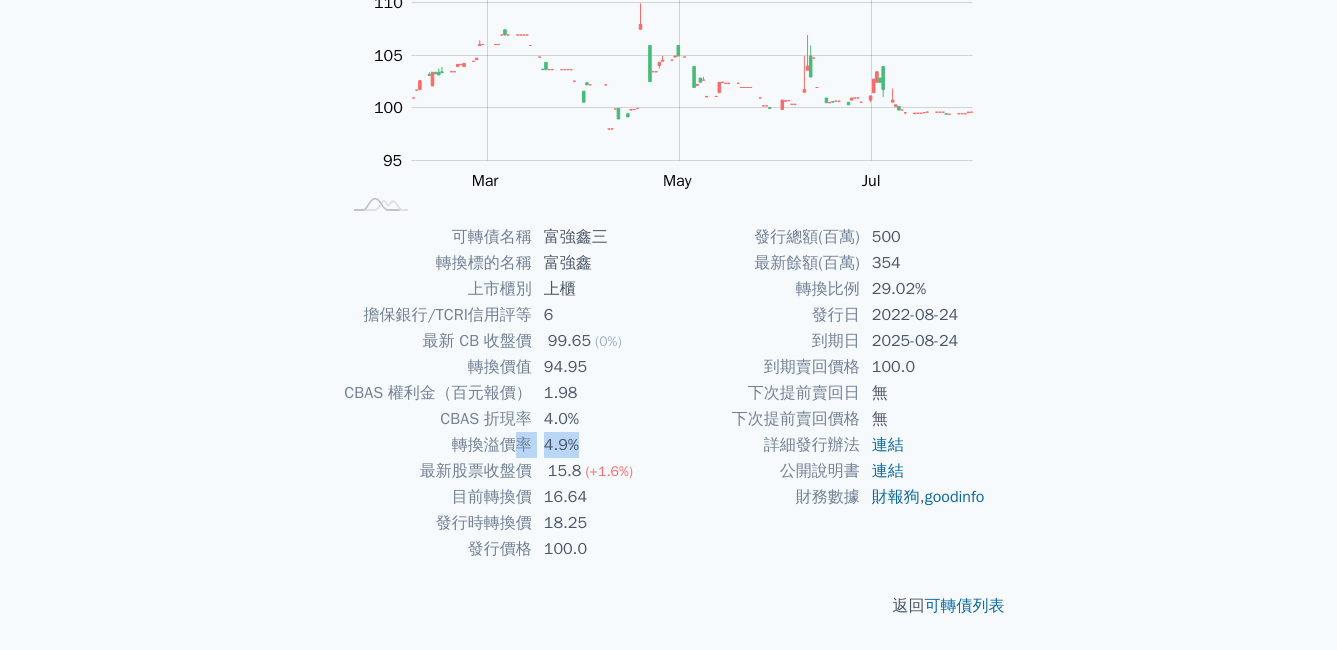 drag, startPoint x: 587, startPoint y: 418, endPoint x: 700, endPoint y: 452, distance: 118.004234 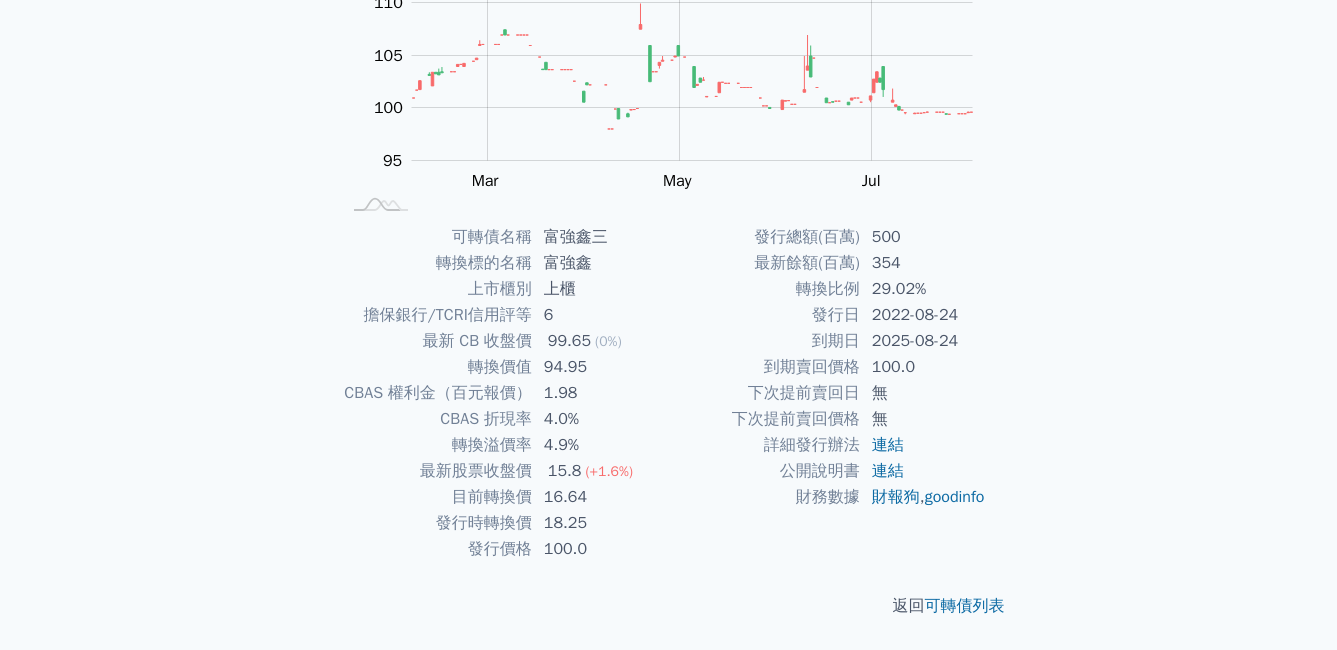 click on "轉換溢價率" at bounding box center [436, 445] 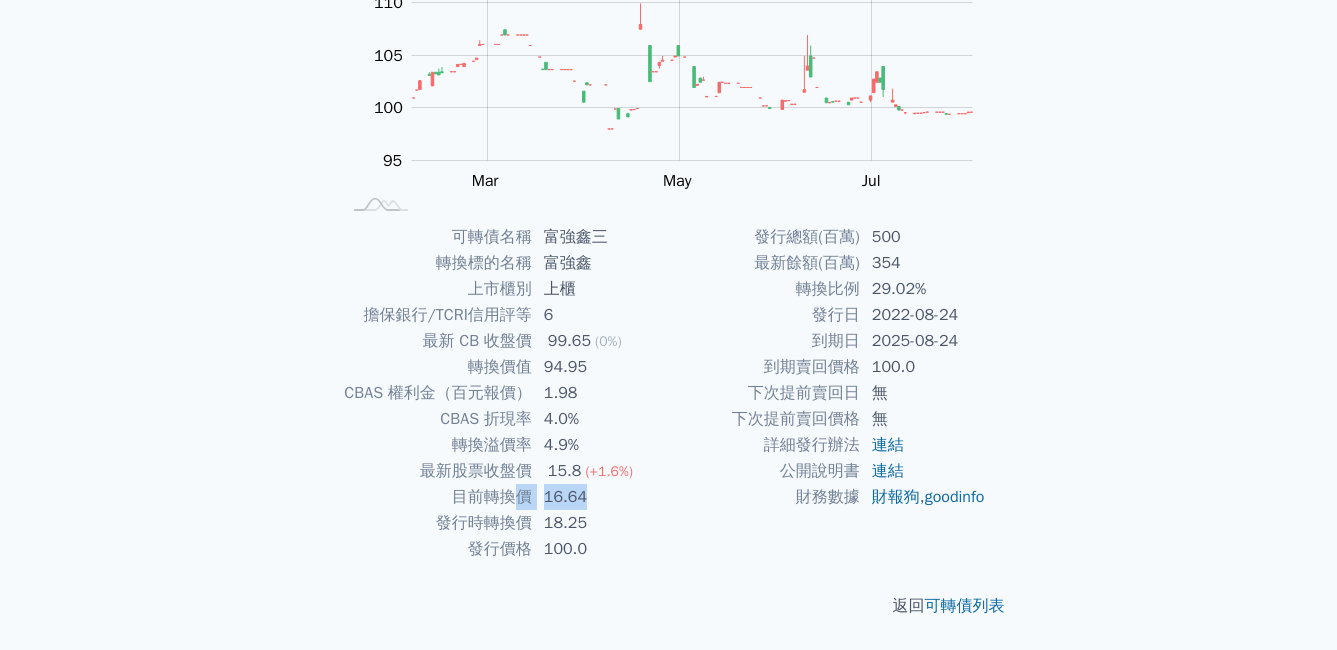 drag, startPoint x: 601, startPoint y: 505, endPoint x: 687, endPoint y: 509, distance: 86.09297 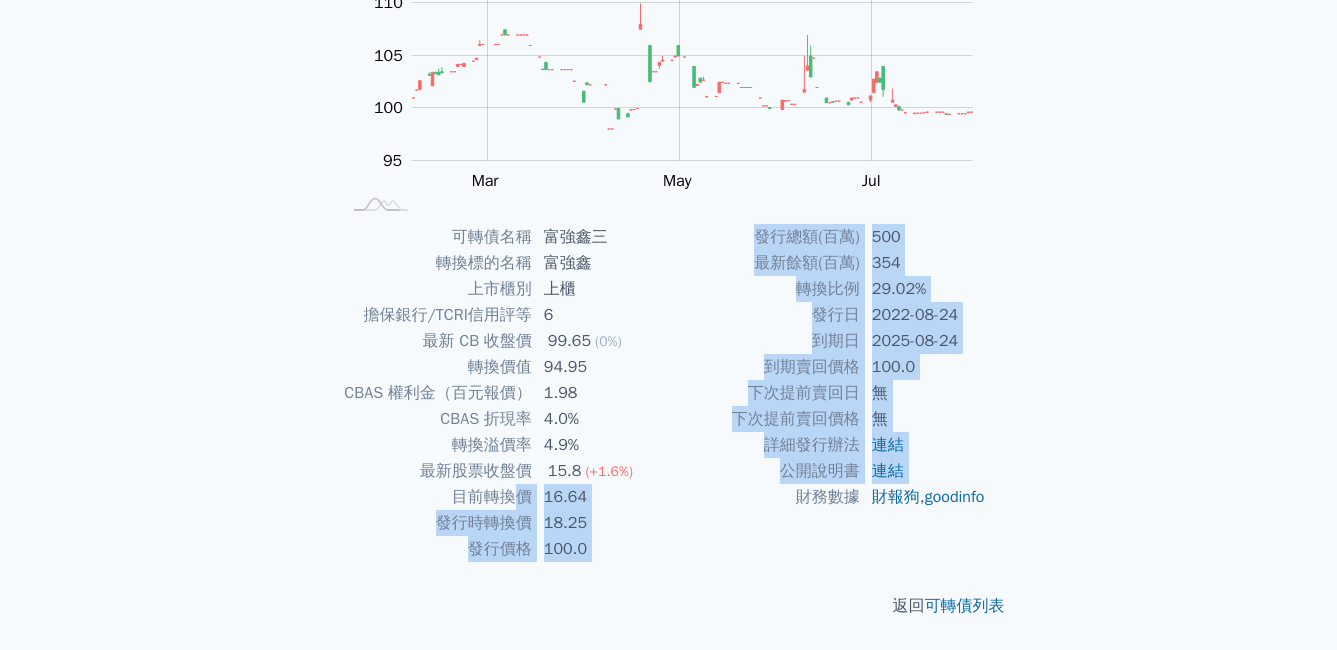 drag, startPoint x: 687, startPoint y: 509, endPoint x: 614, endPoint y: 518, distance: 73.552704 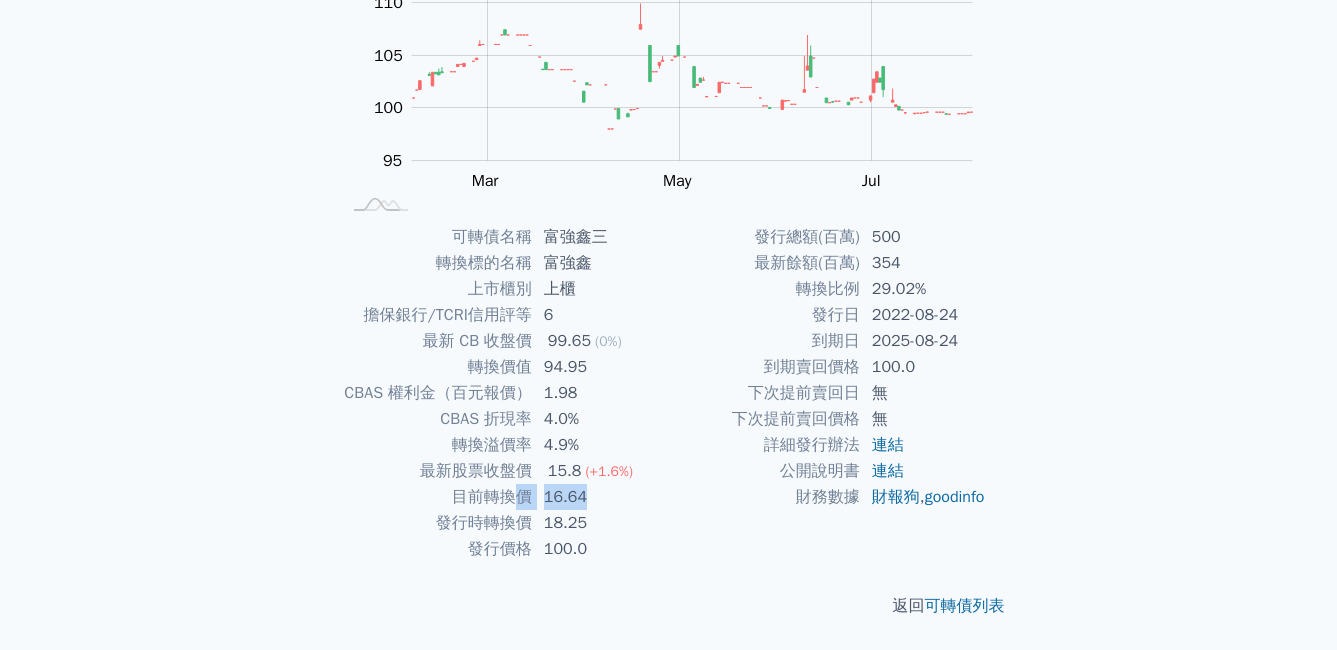 drag, startPoint x: 511, startPoint y: 494, endPoint x: 603, endPoint y: 492, distance: 92.021736 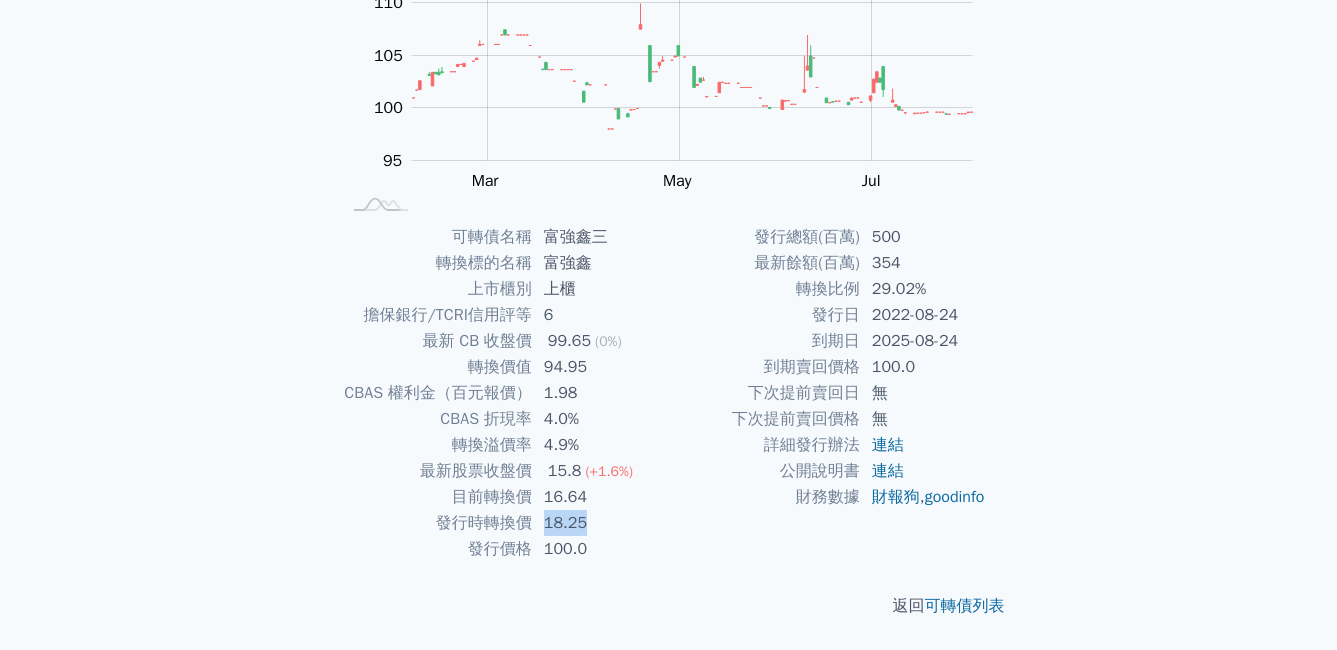 drag, startPoint x: 535, startPoint y: 524, endPoint x: 620, endPoint y: 528, distance: 85.09406 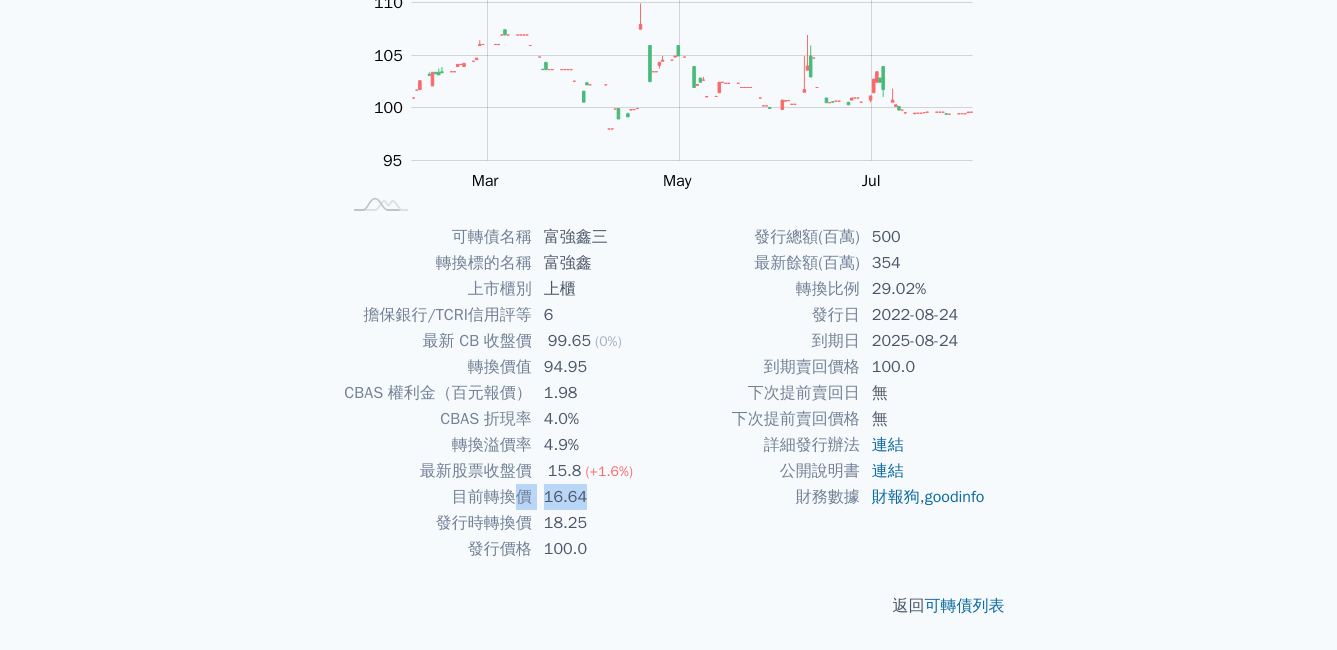 drag, startPoint x: 620, startPoint y: 528, endPoint x: 637, endPoint y: 491, distance: 40.718548 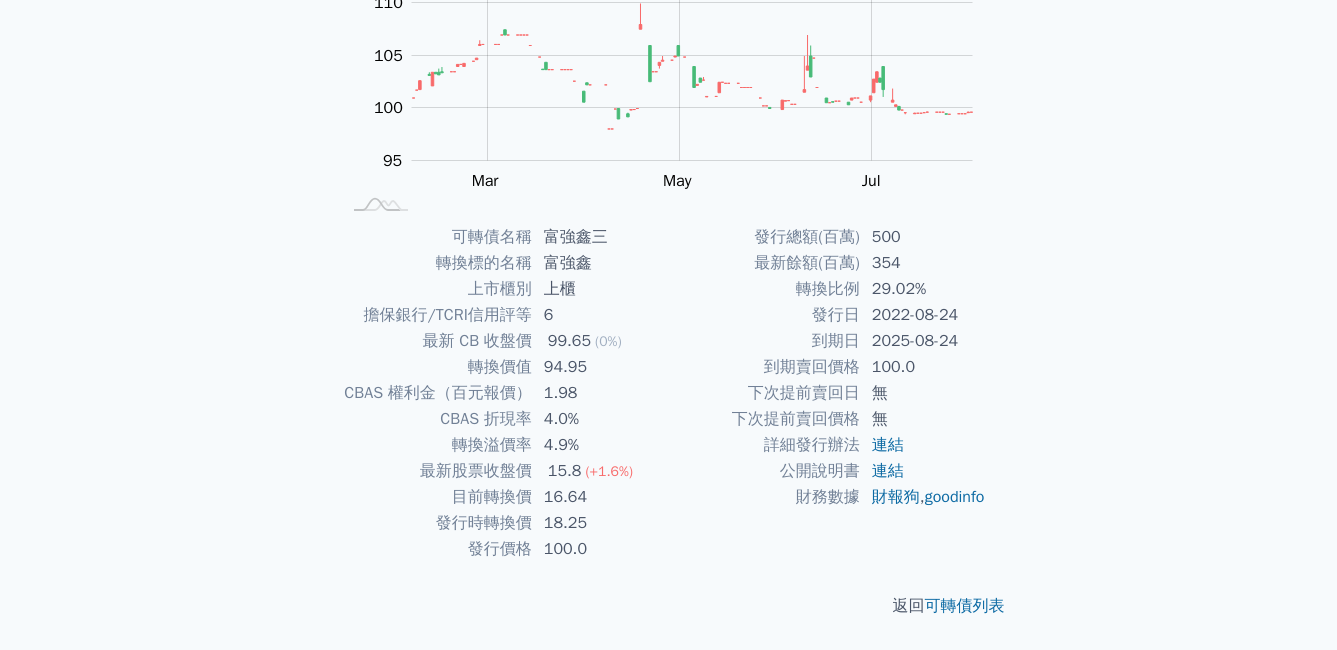 drag, startPoint x: 637, startPoint y: 491, endPoint x: 610, endPoint y: 510, distance: 33.01515 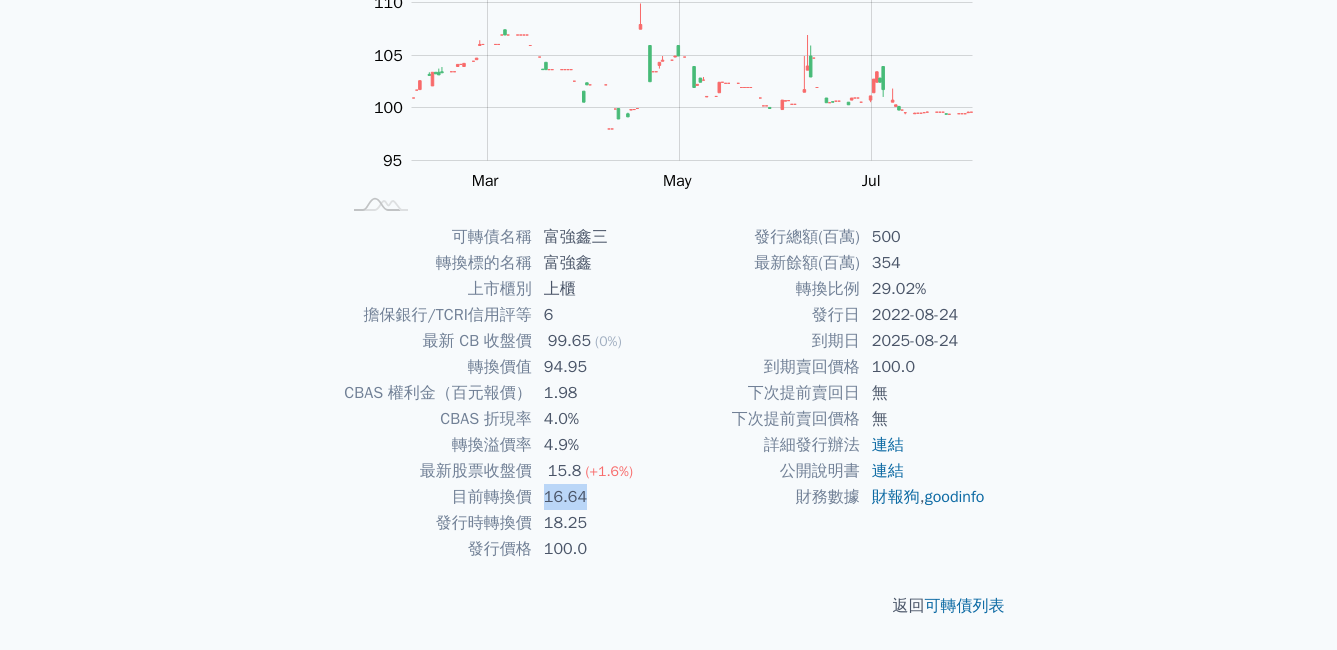 drag, startPoint x: 544, startPoint y: 503, endPoint x: 622, endPoint y: 507, distance: 78.10249 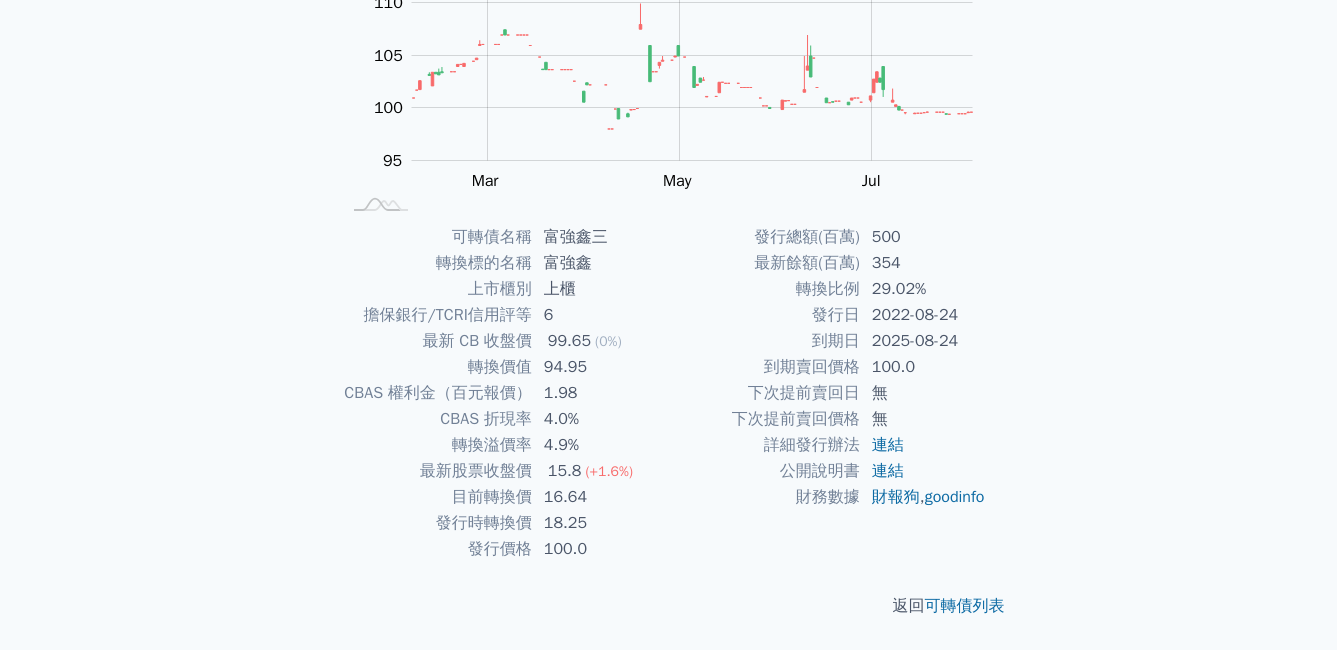 drag, startPoint x: 622, startPoint y: 507, endPoint x: 727, endPoint y: 516, distance: 105.38501 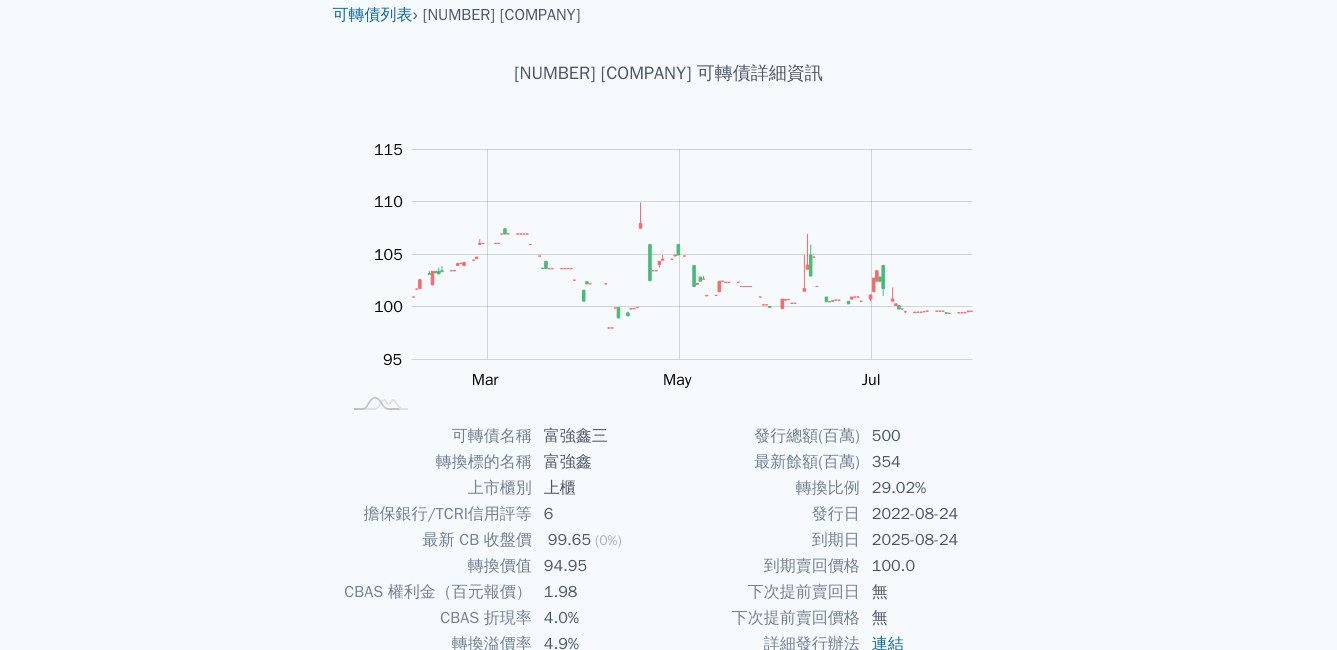 scroll, scrollTop: 200, scrollLeft: 0, axis: vertical 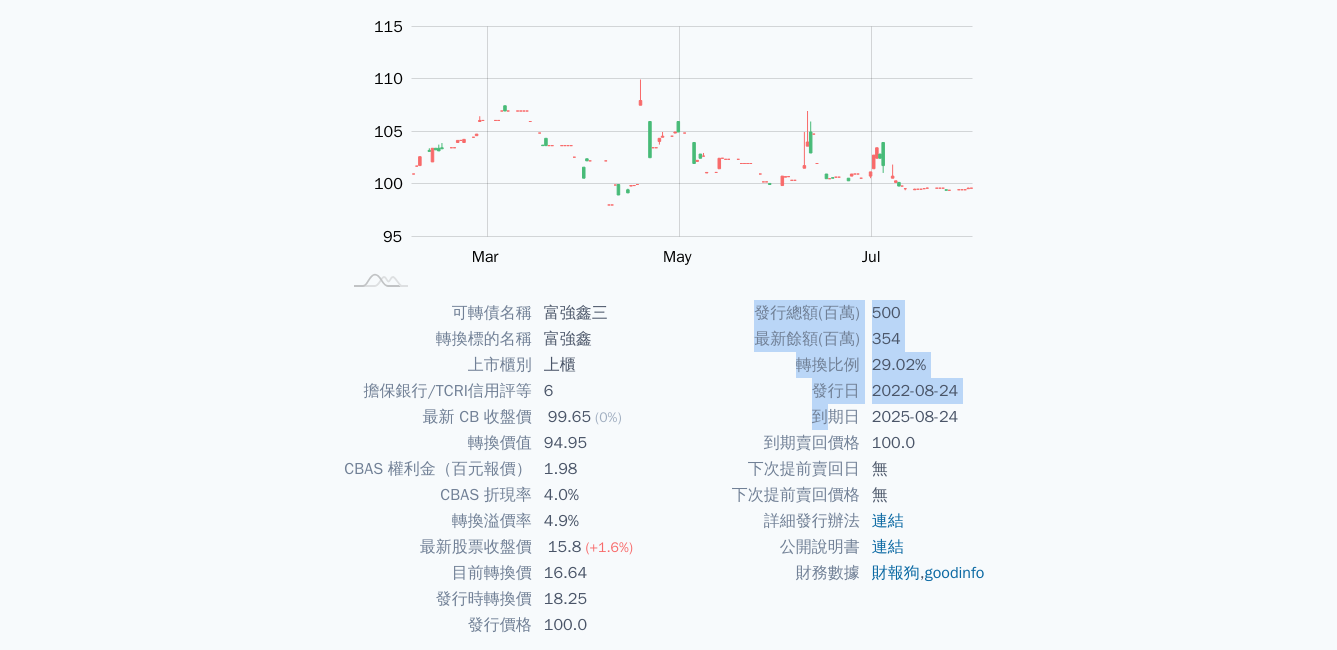 drag, startPoint x: 820, startPoint y: 416, endPoint x: 1004, endPoint y: 430, distance: 184.53185 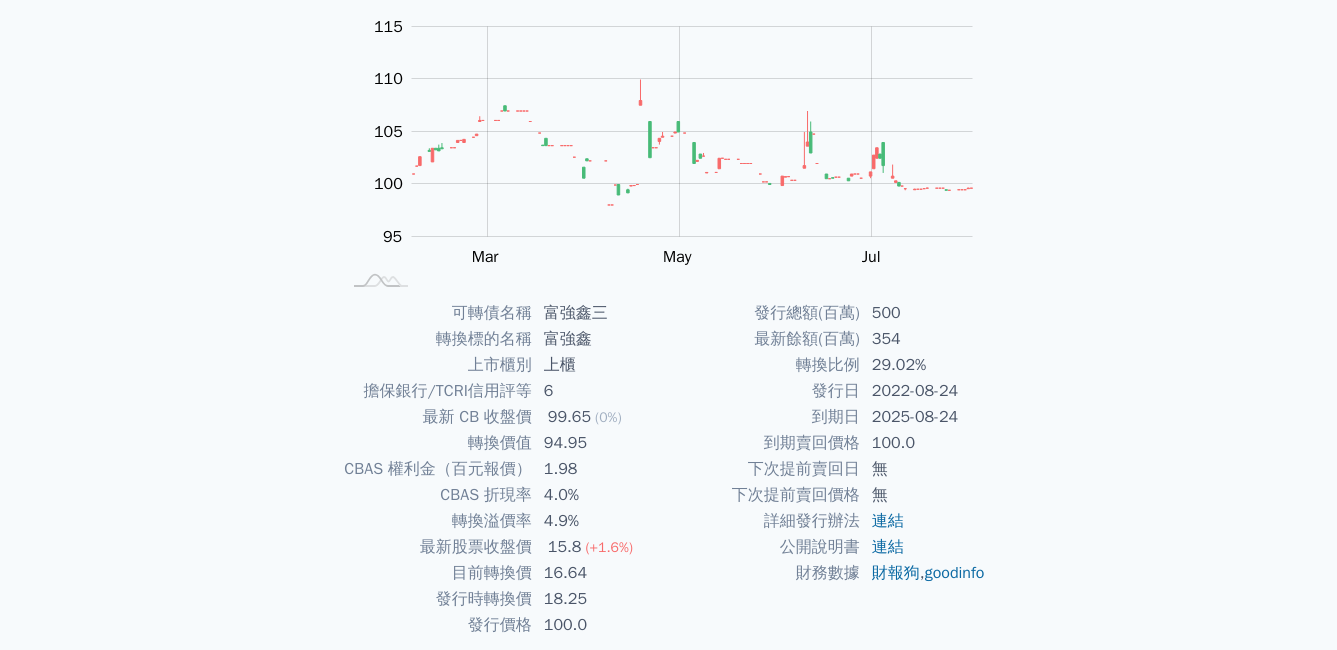 drag, startPoint x: 1004, startPoint y: 430, endPoint x: 928, endPoint y: 393, distance: 84.5281 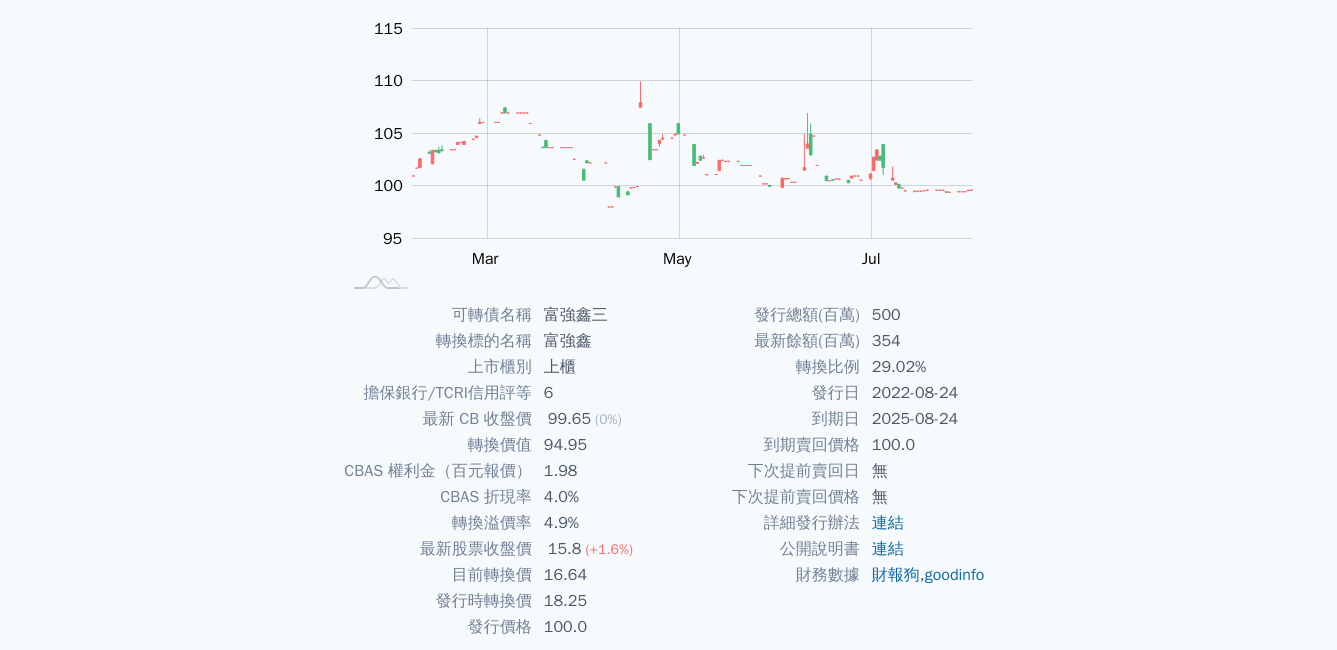 scroll, scrollTop: 200, scrollLeft: 0, axis: vertical 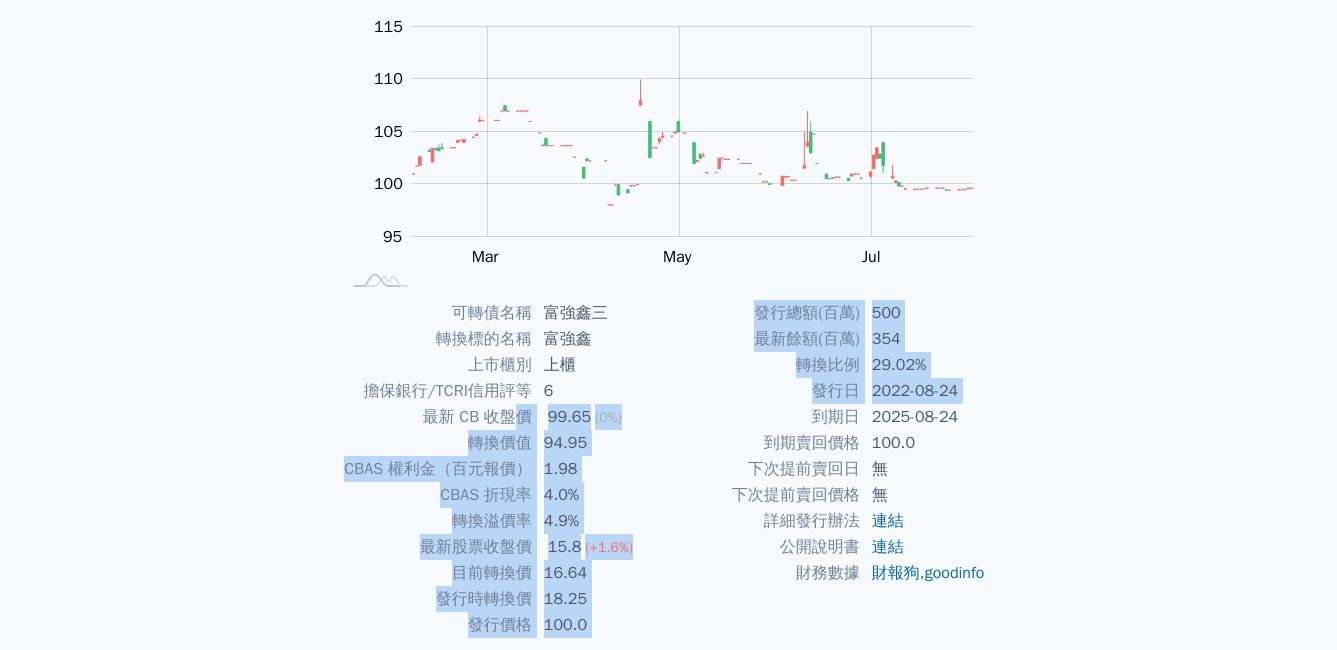 drag, startPoint x: 531, startPoint y: 410, endPoint x: 692, endPoint y: 408, distance: 161.01242 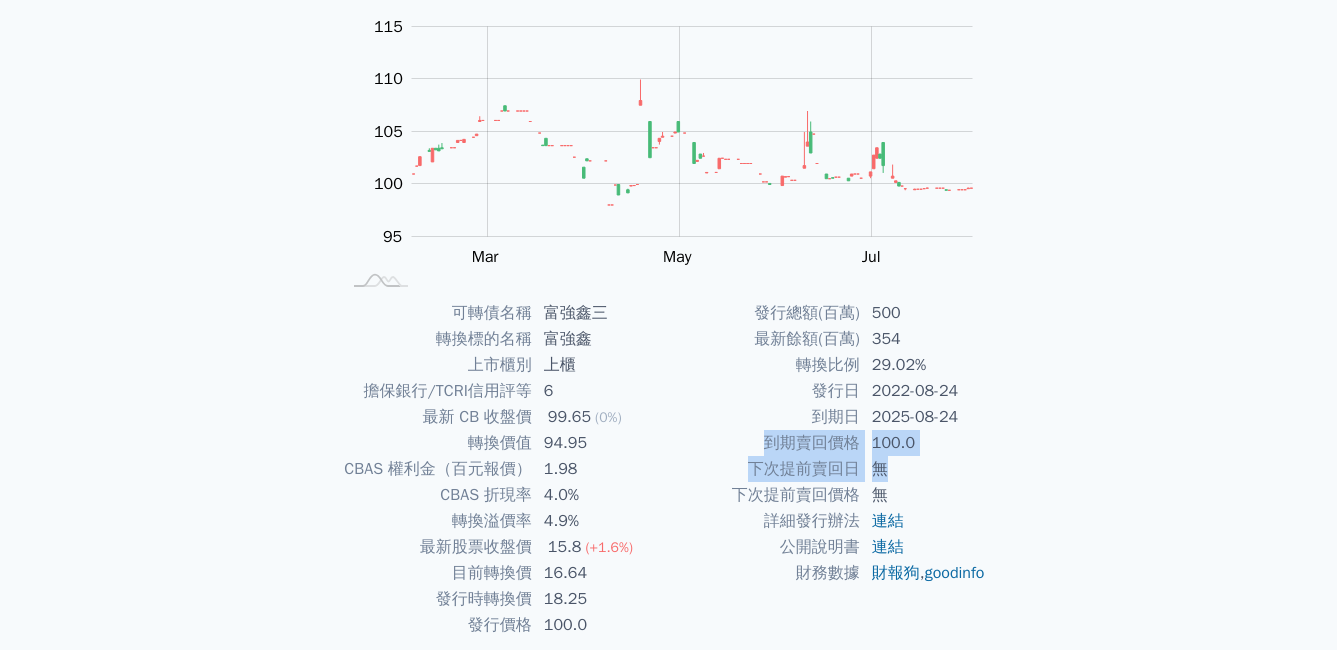 drag, startPoint x: 813, startPoint y: 462, endPoint x: 911, endPoint y: 460, distance: 98.02041 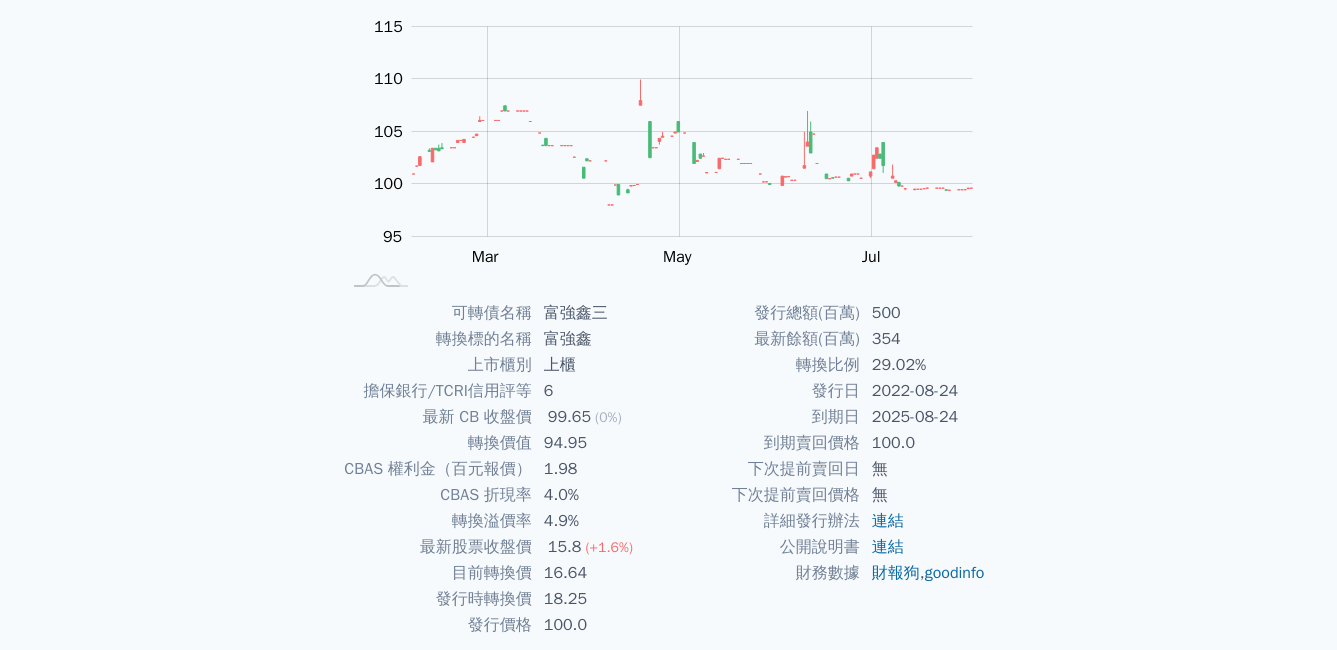 drag, startPoint x: 911, startPoint y: 460, endPoint x: 723, endPoint y: 396, distance: 198.59506 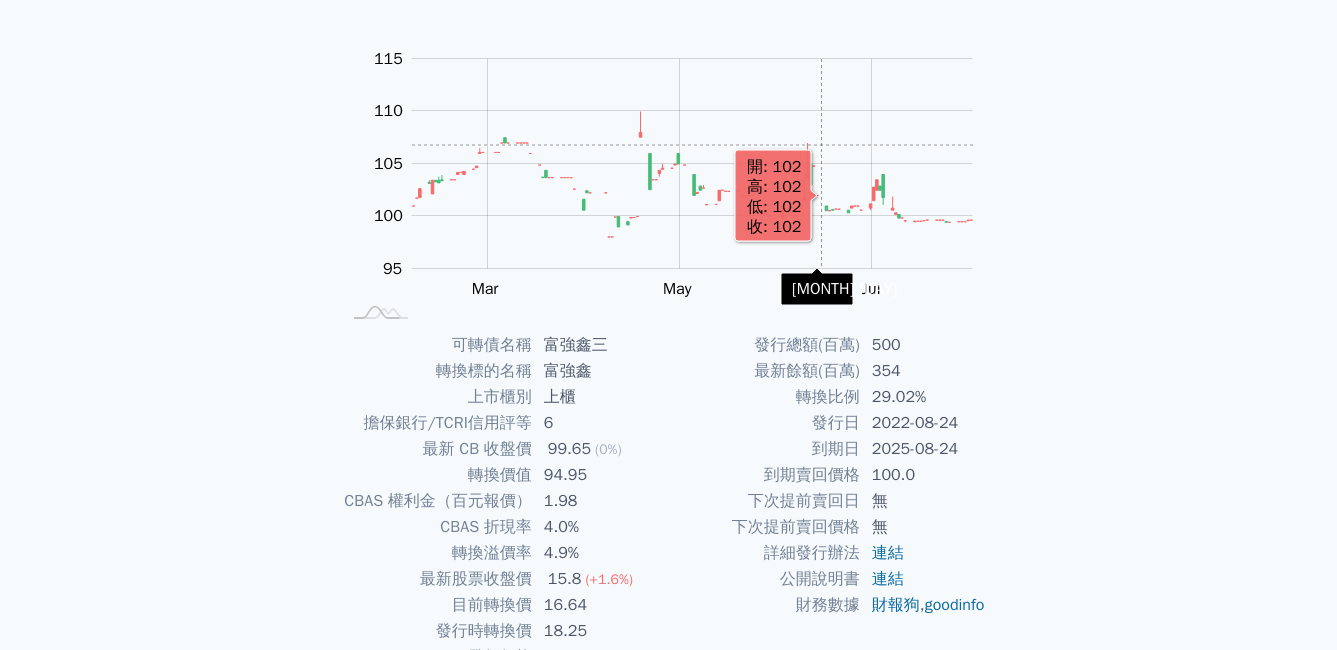 scroll, scrollTop: 276, scrollLeft: 0, axis: vertical 